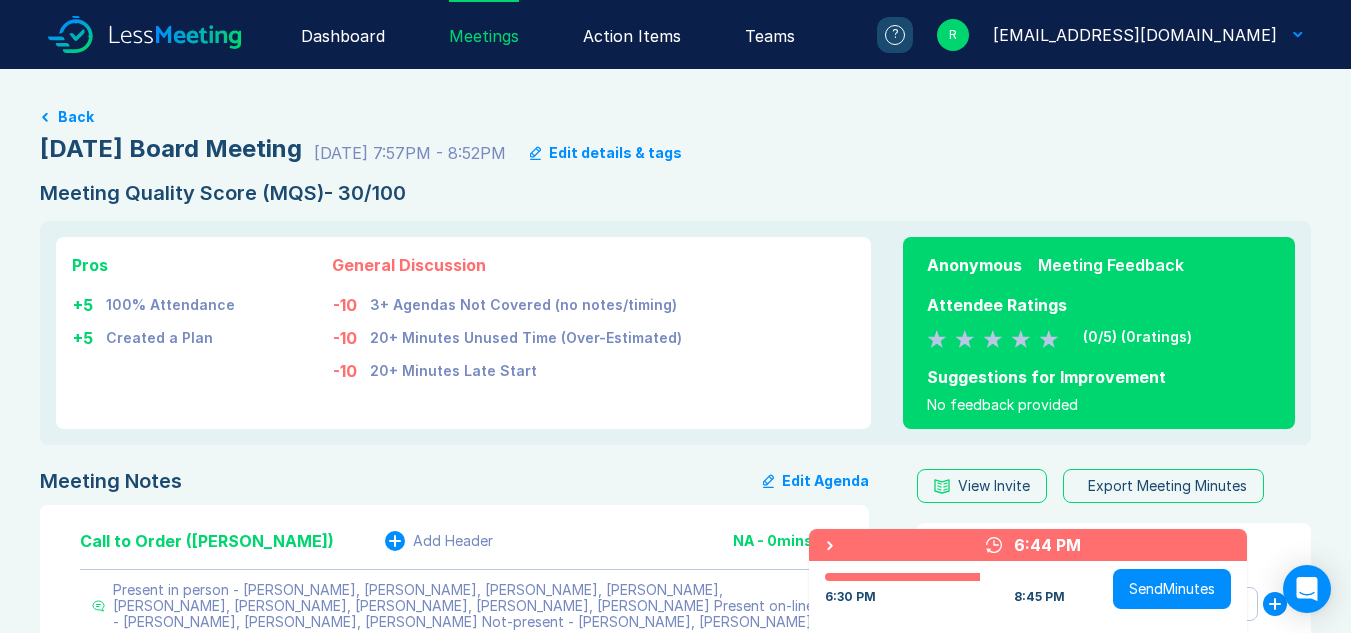 scroll, scrollTop: 0, scrollLeft: 0, axis: both 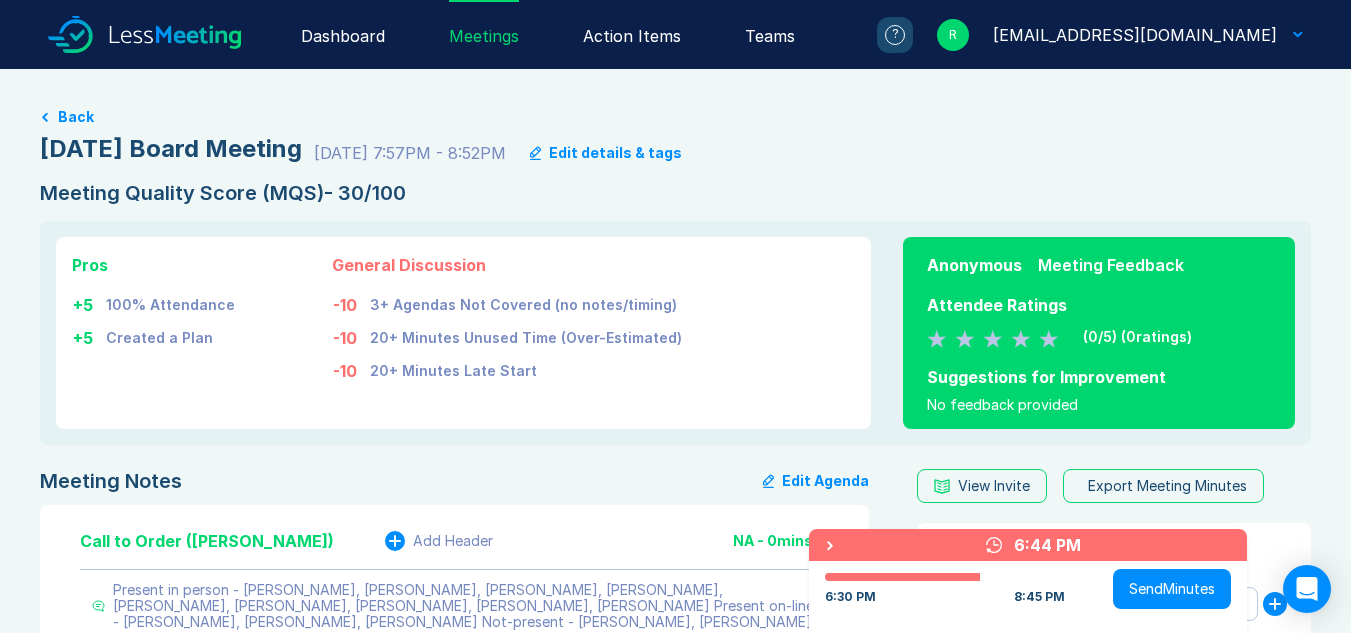 click on "Meetings" at bounding box center (484, 34) 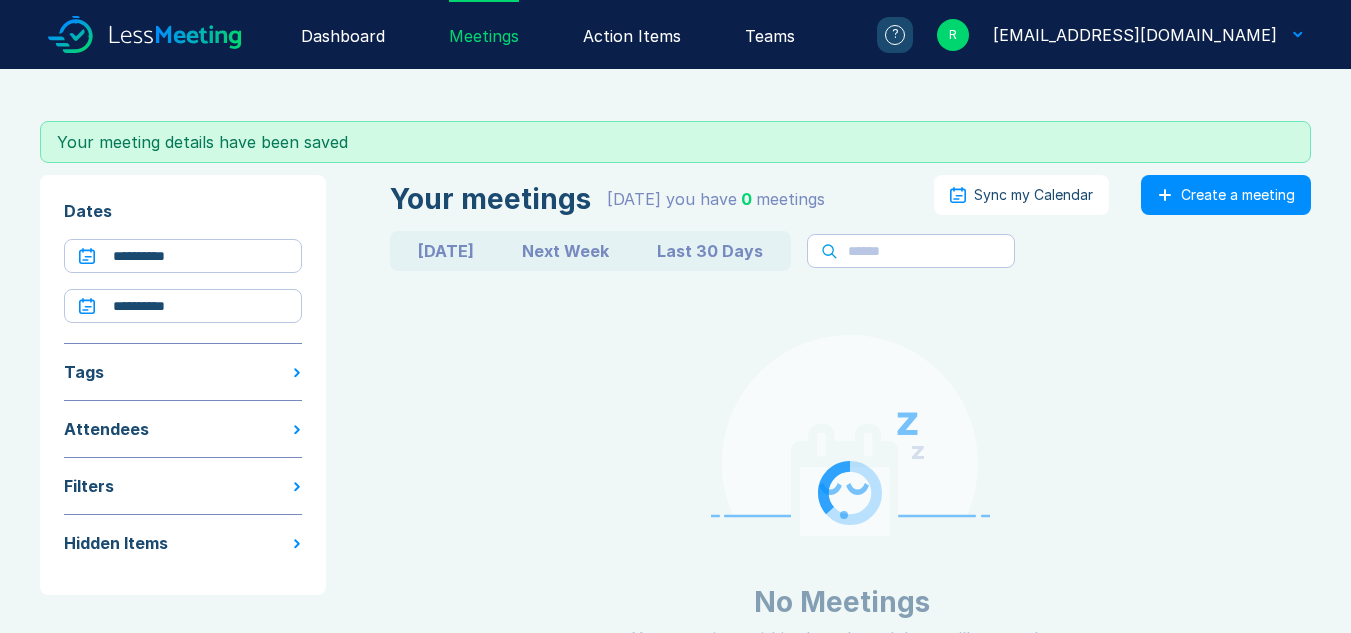 scroll, scrollTop: 0, scrollLeft: 0, axis: both 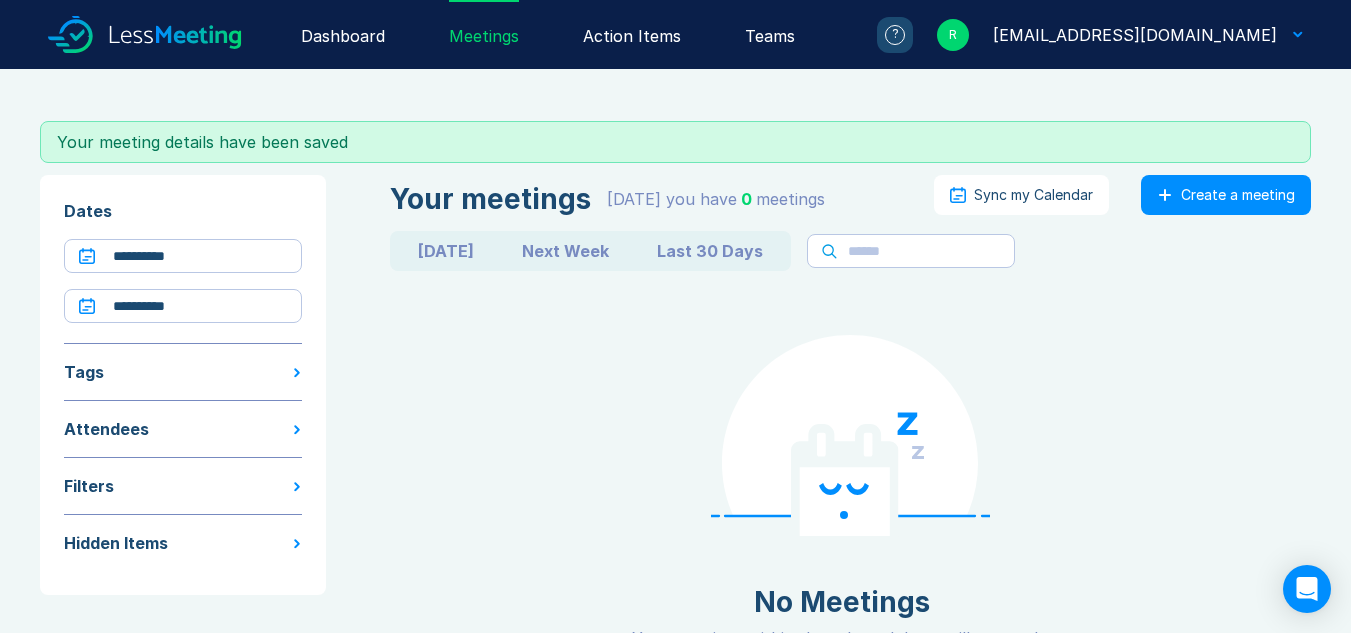 click on "Create a meeting" at bounding box center [1238, 195] 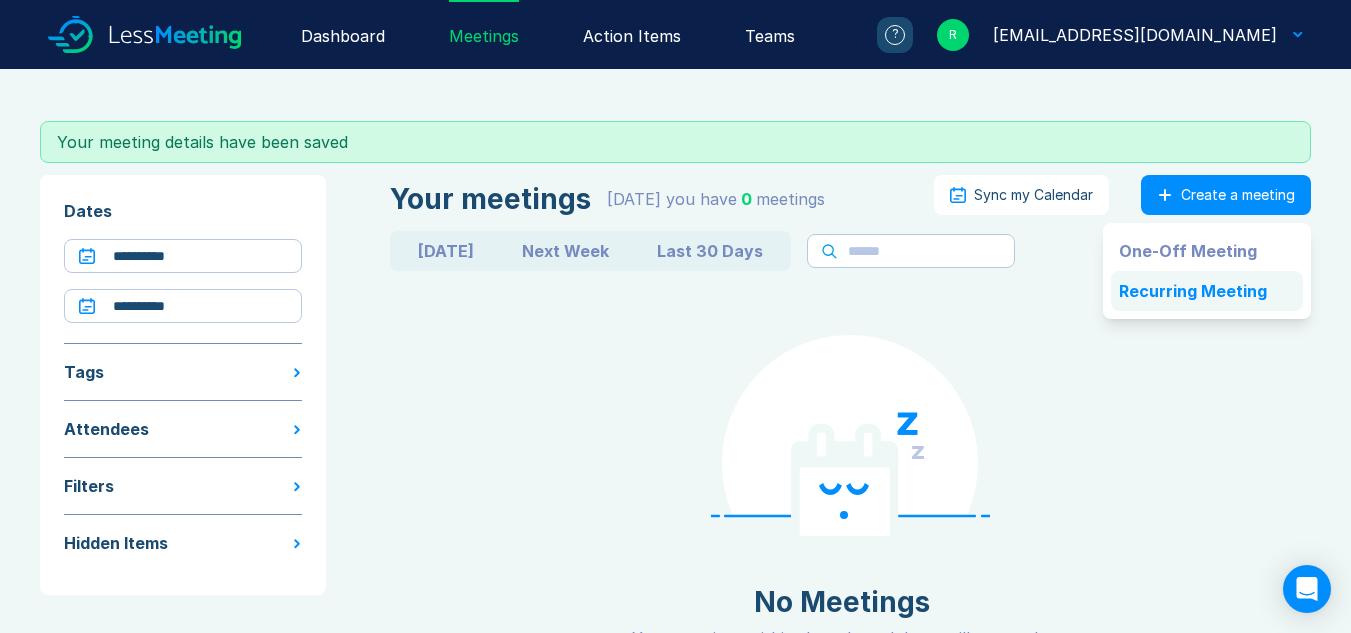 click on "Recurring Meeting" at bounding box center (1207, 291) 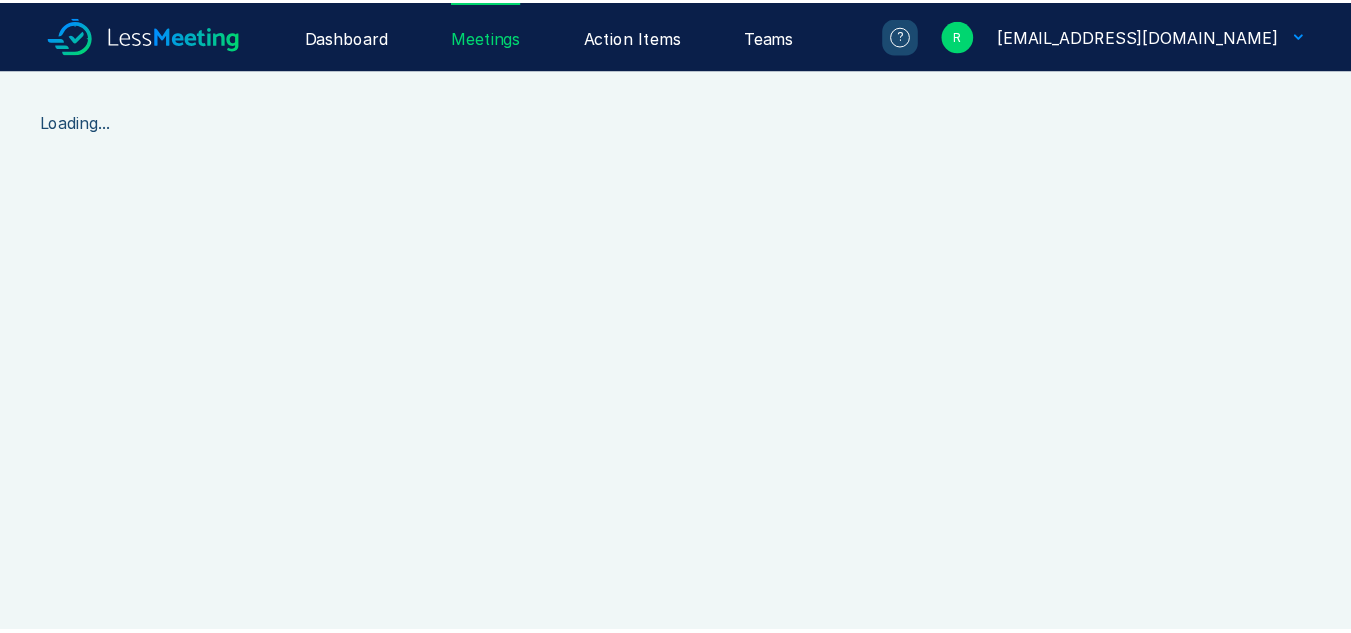 scroll, scrollTop: 0, scrollLeft: 0, axis: both 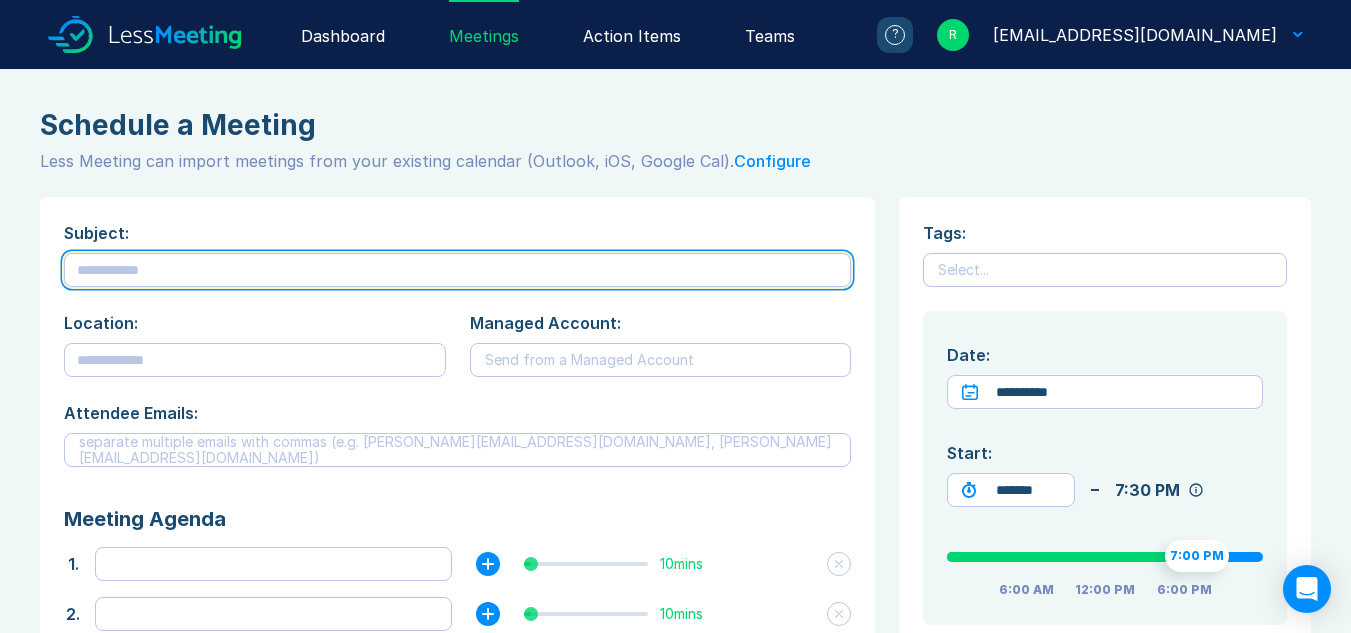 click at bounding box center [457, 270] 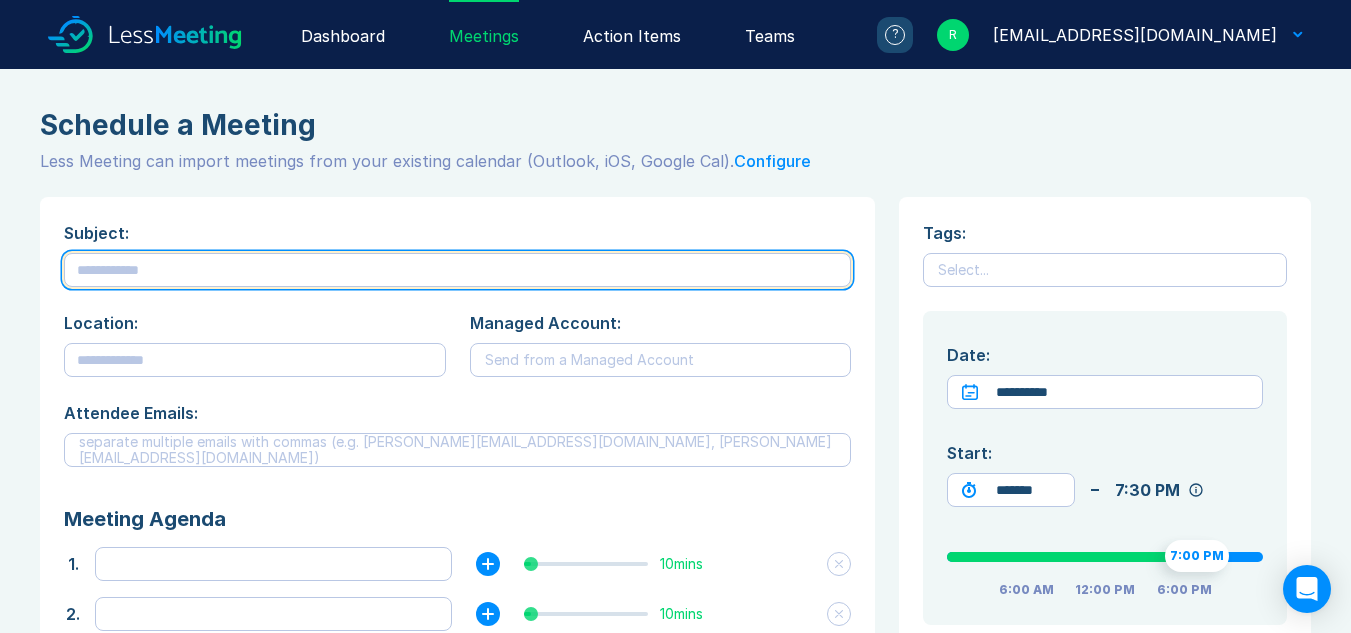 type on "*" 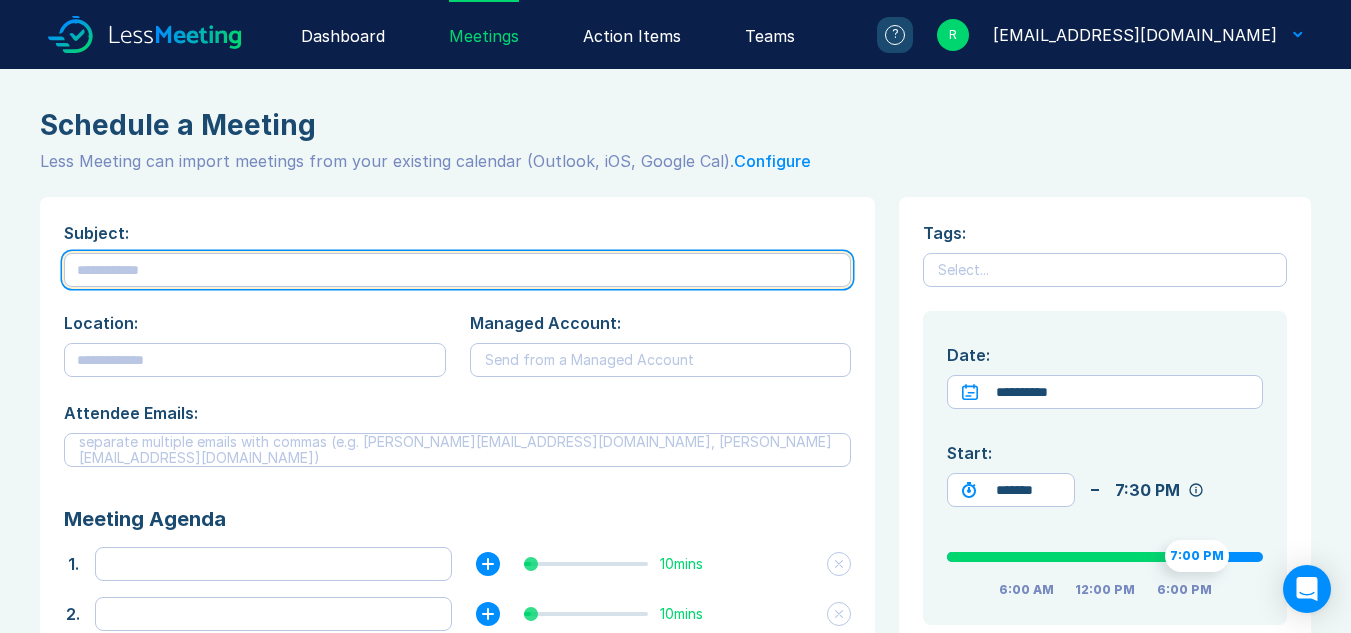 type on "*" 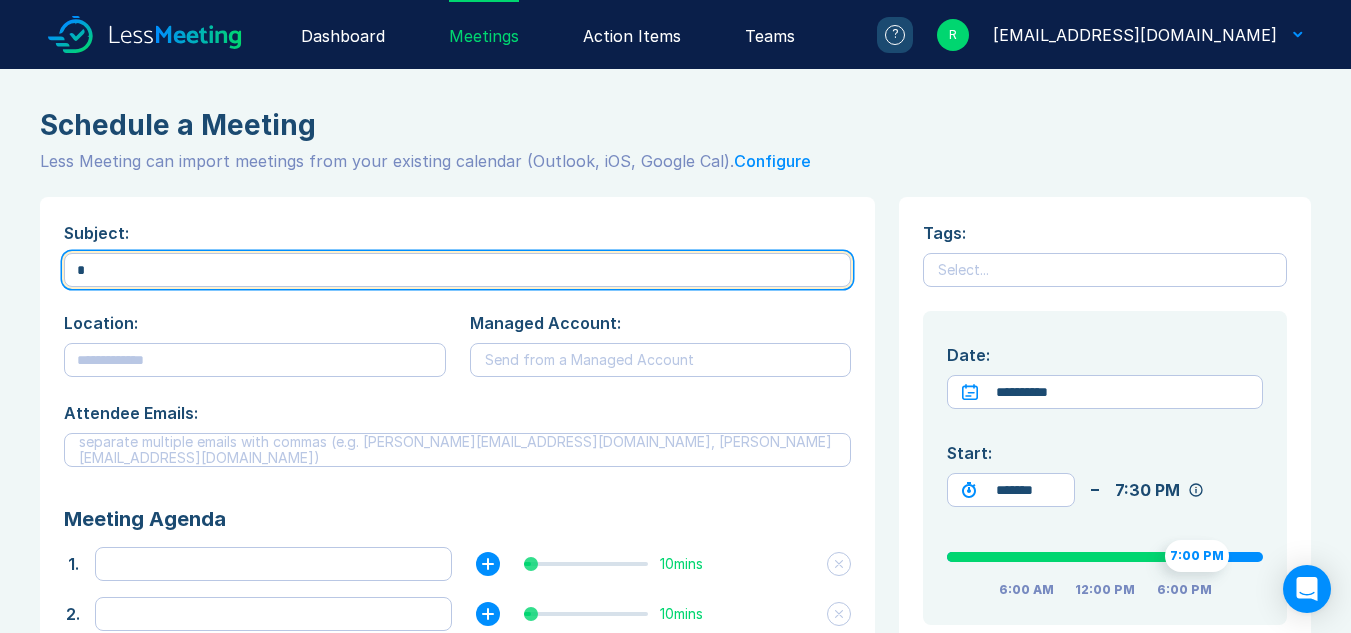 type on "*" 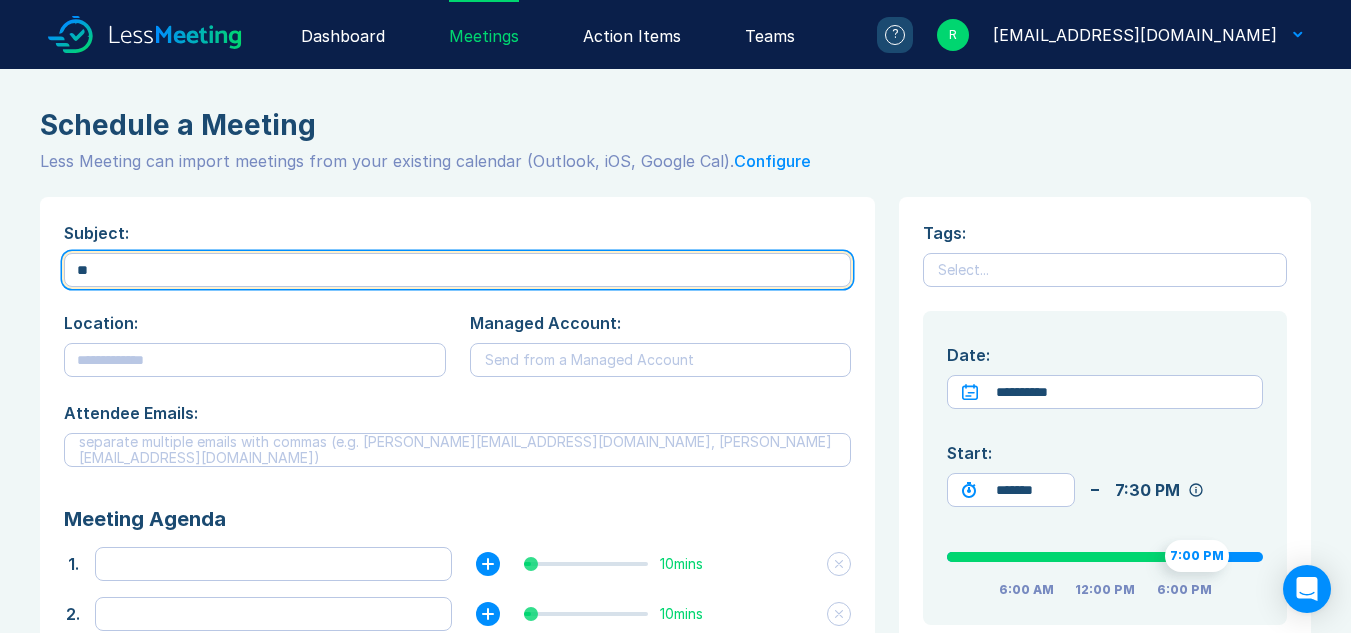 type on "*" 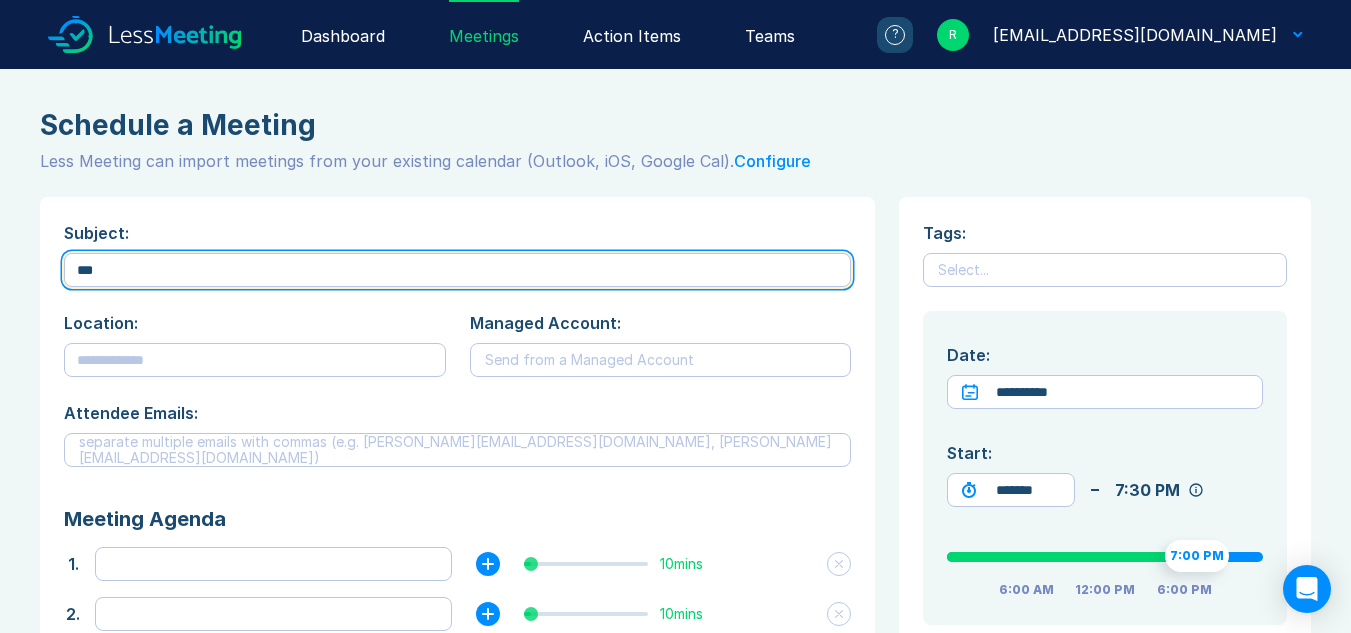 type on "*" 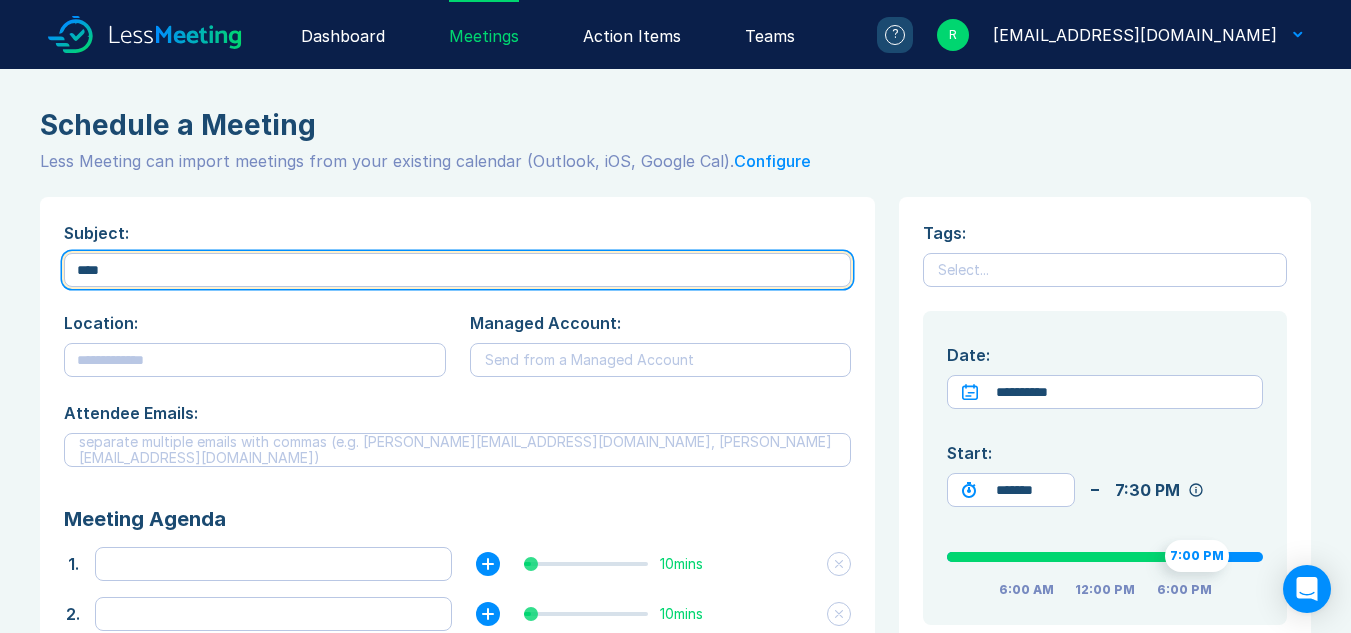 type on "*" 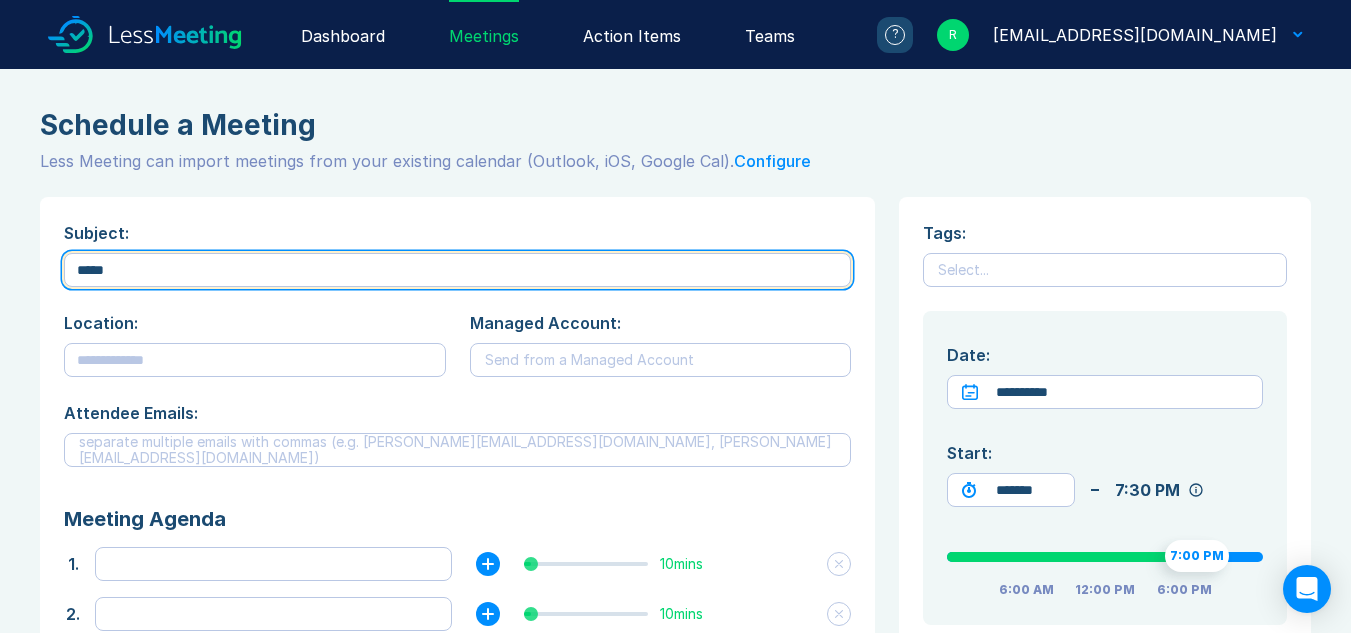 type on "*" 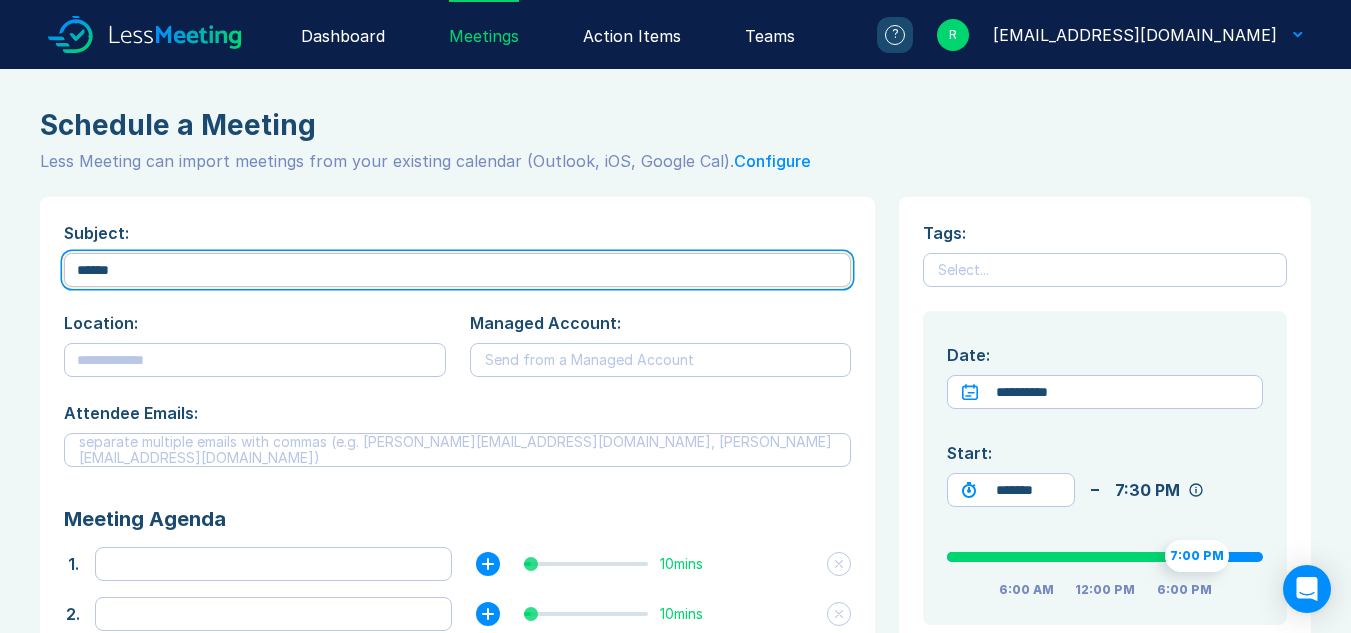 type on "*" 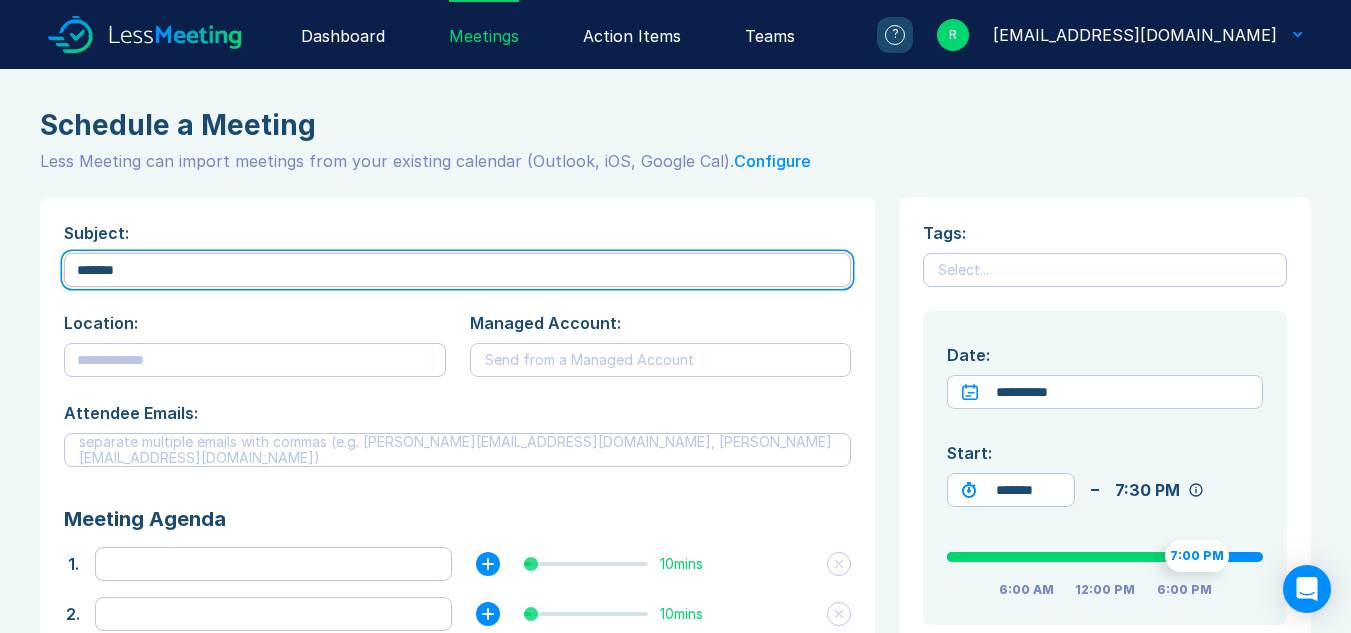 type on "*" 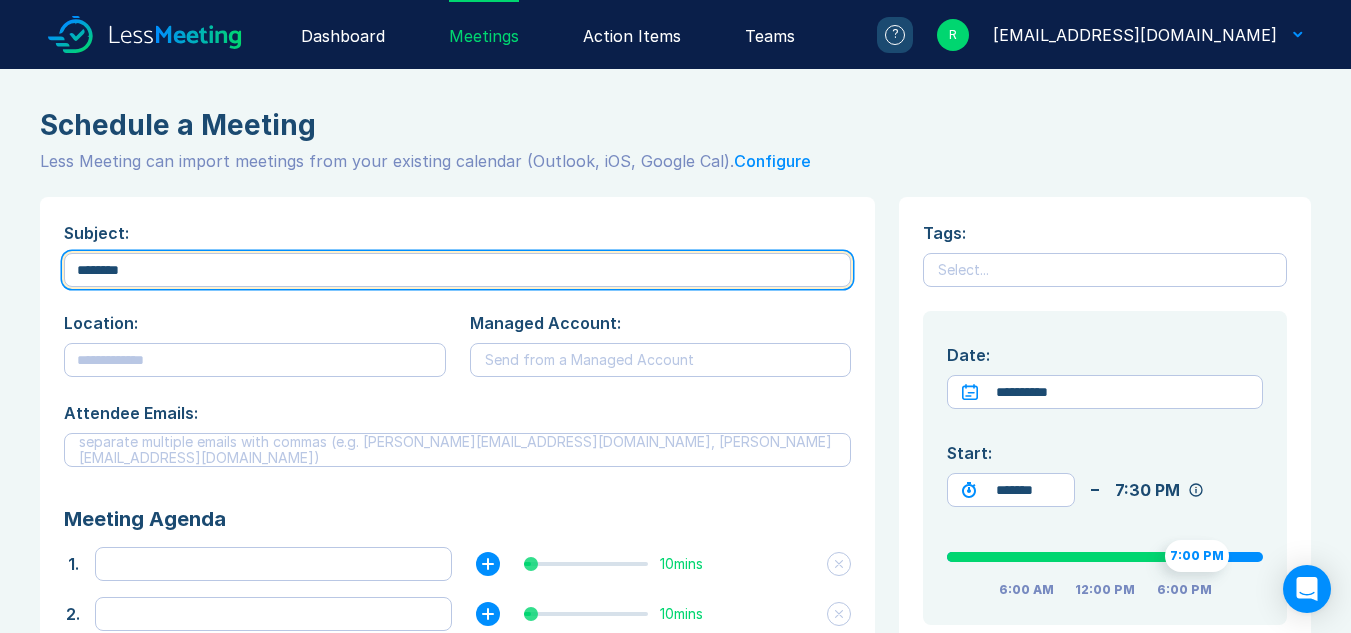type on "*" 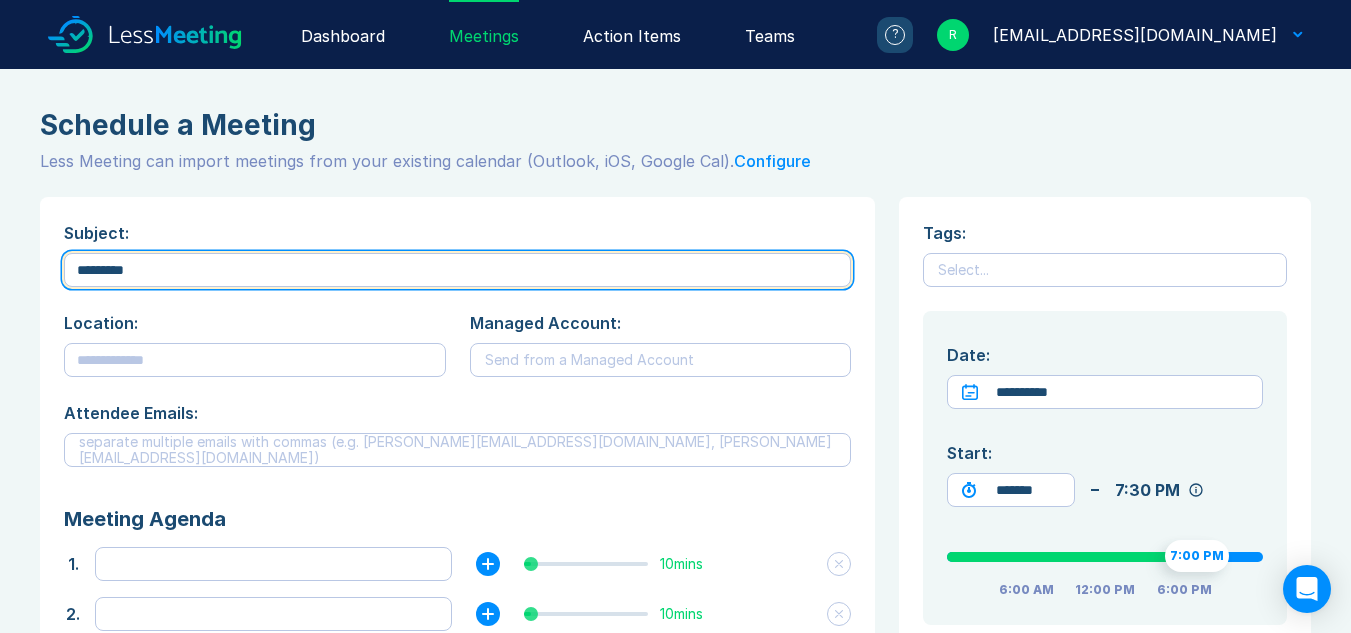 type on "*" 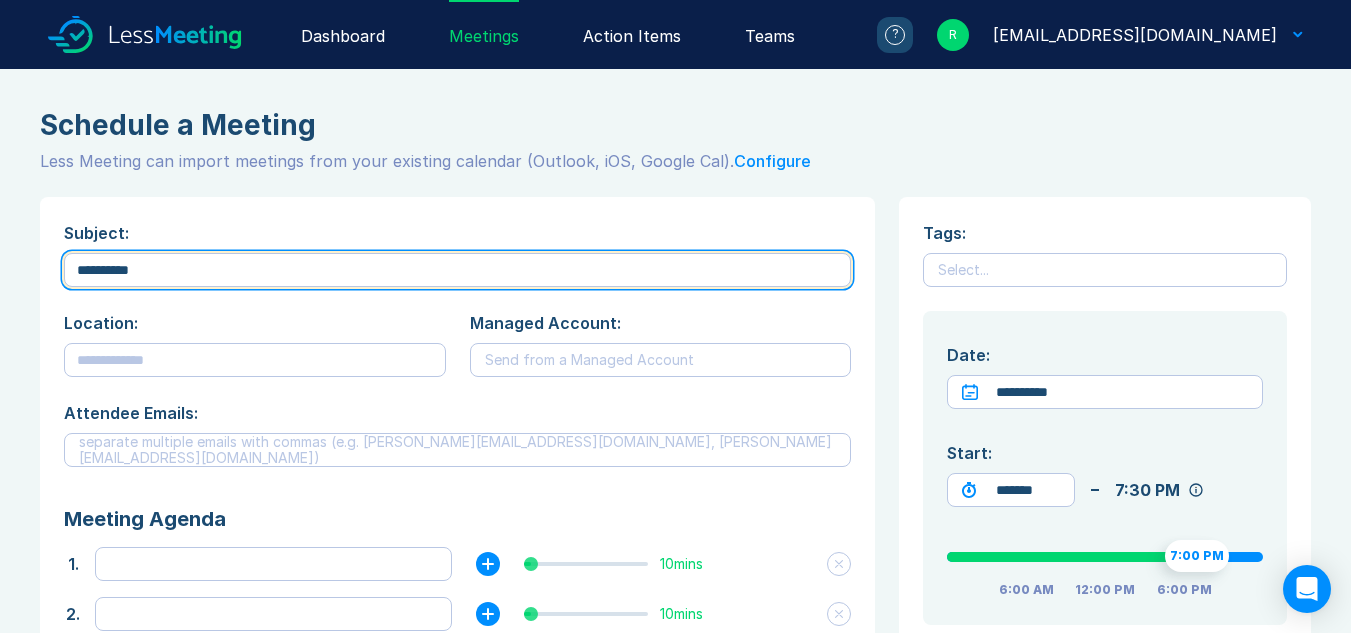 type on "*" 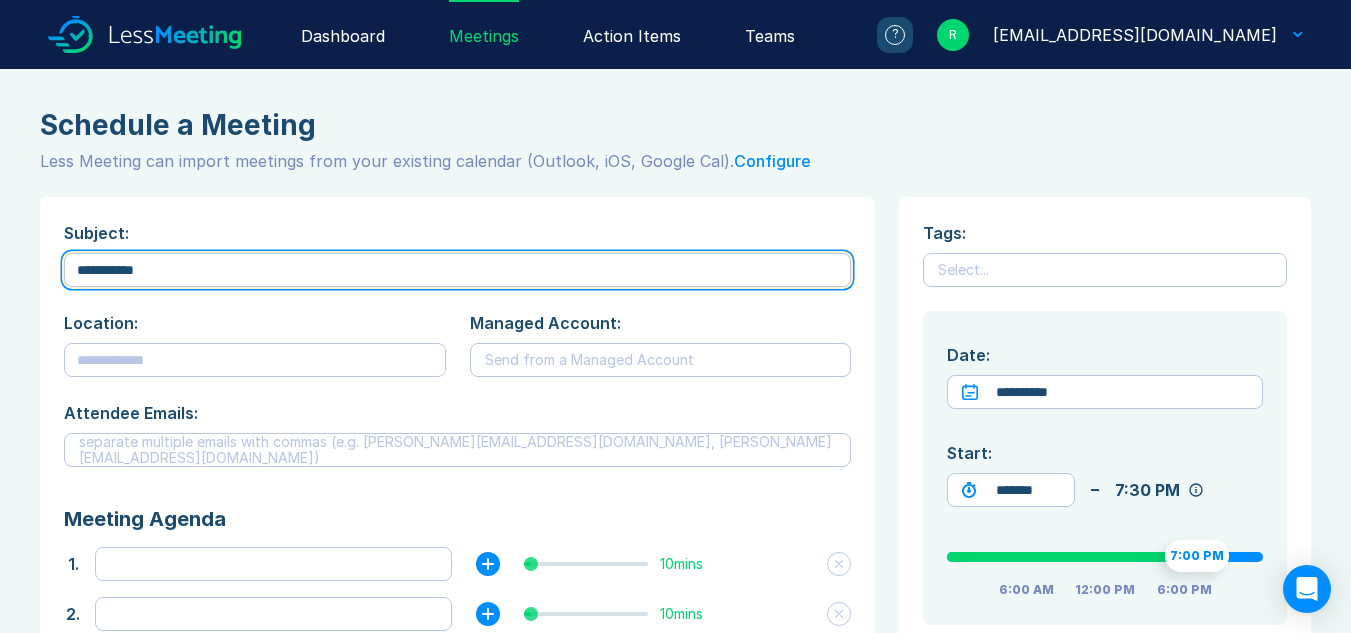 type on "*" 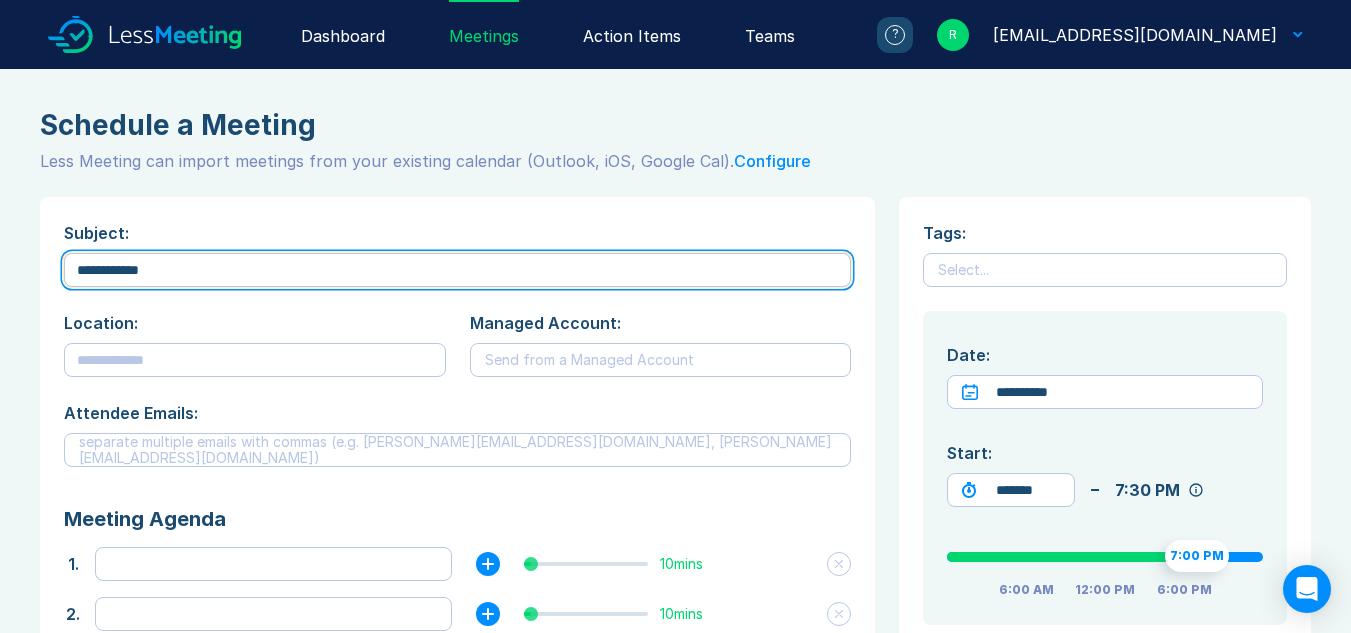 type on "*" 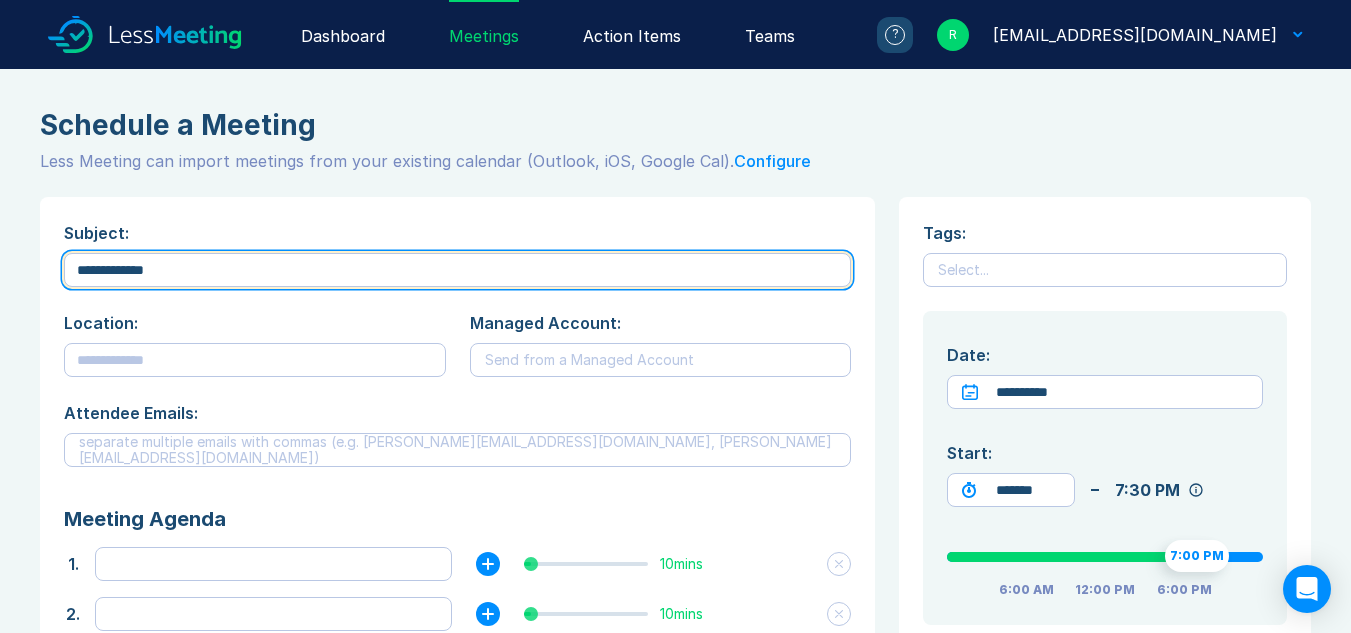 type on "*" 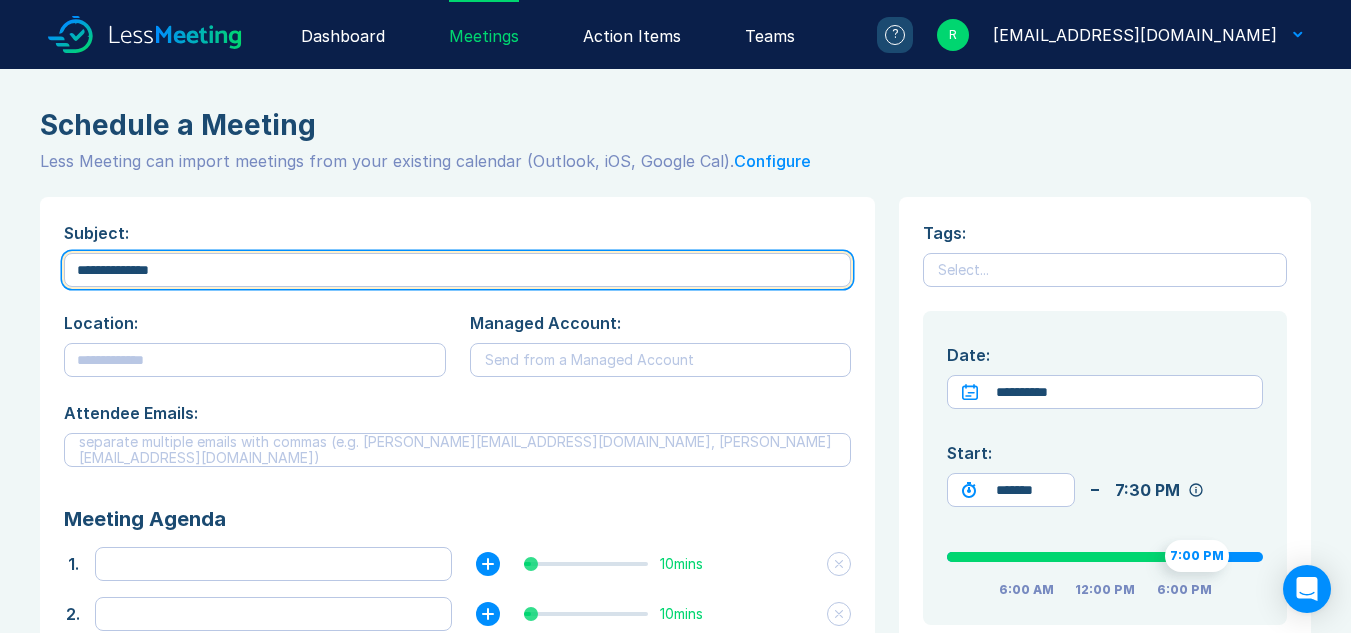 type on "*" 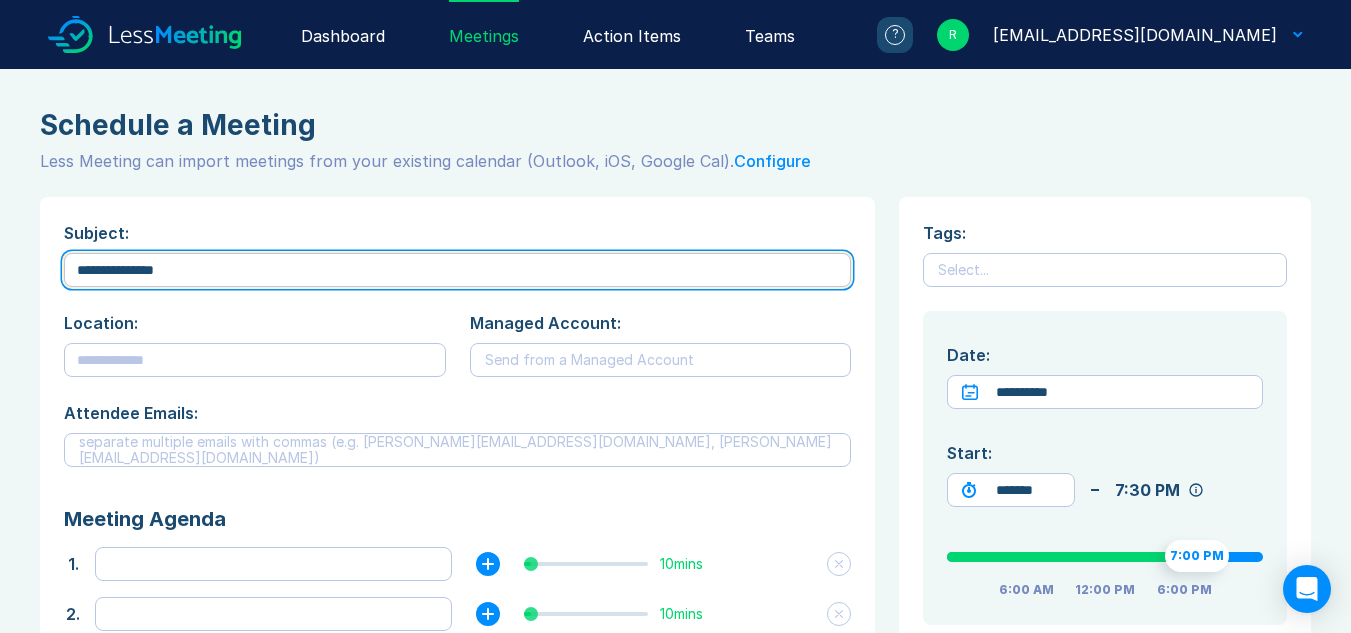 type on "*" 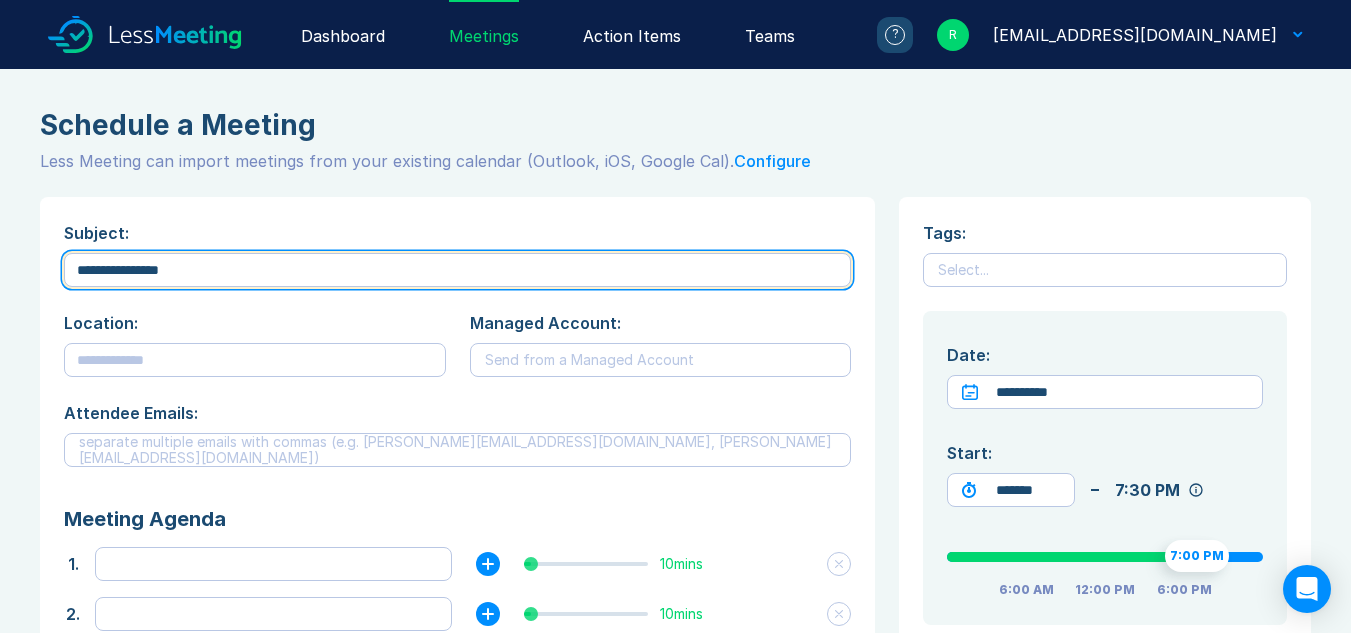 type on "*" 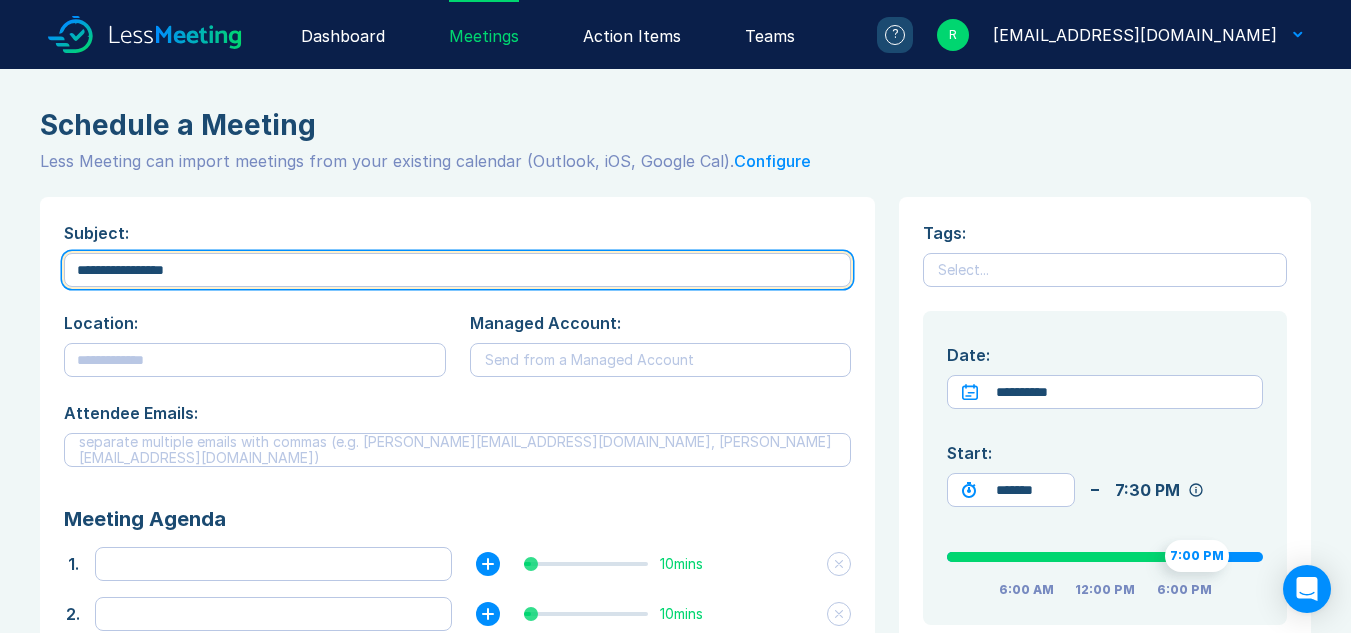 type on "*" 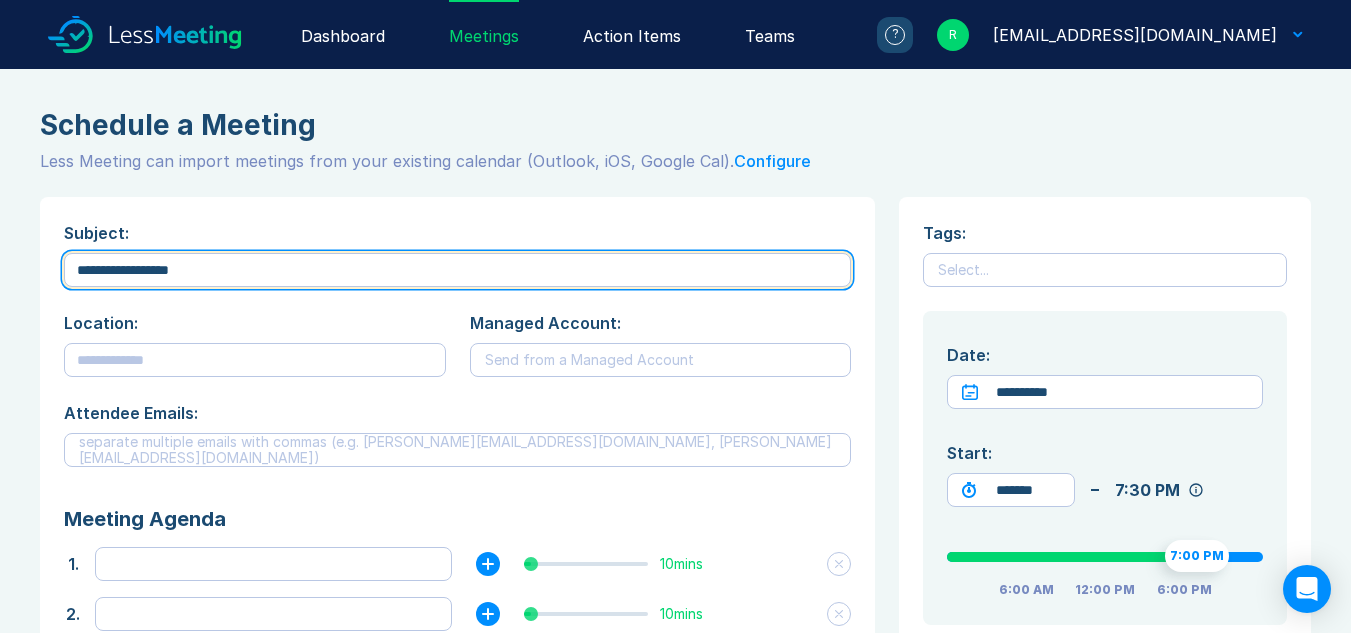type on "*" 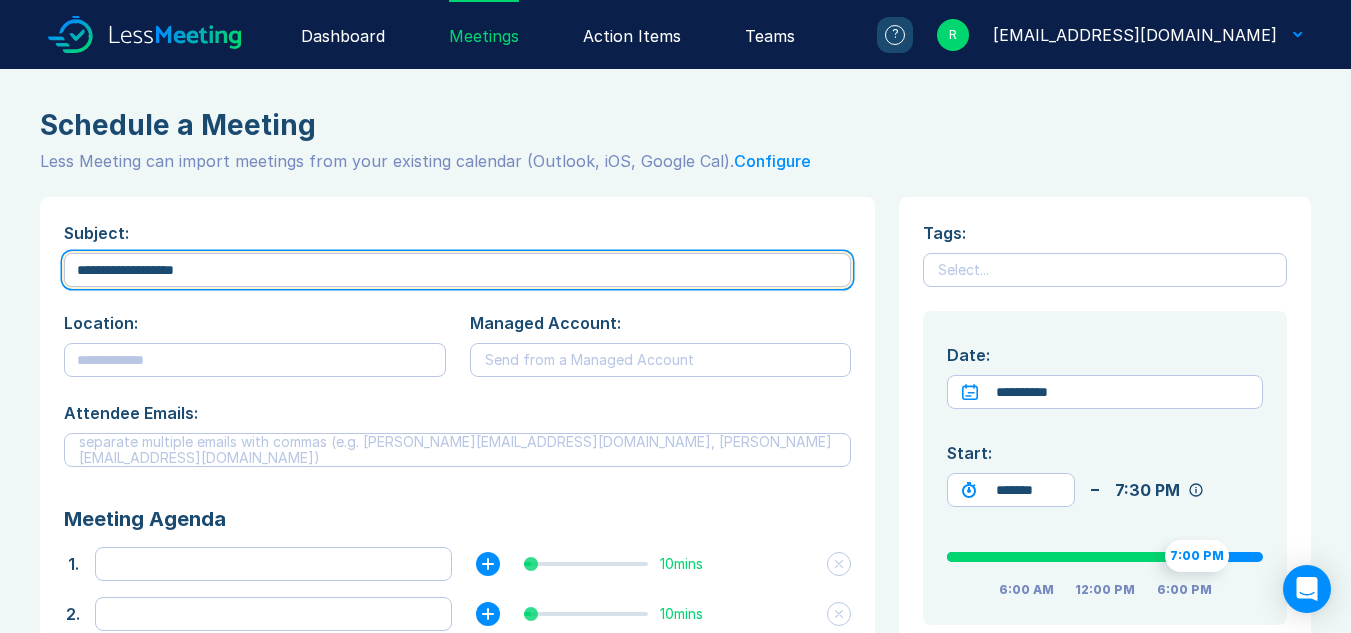 type on "*" 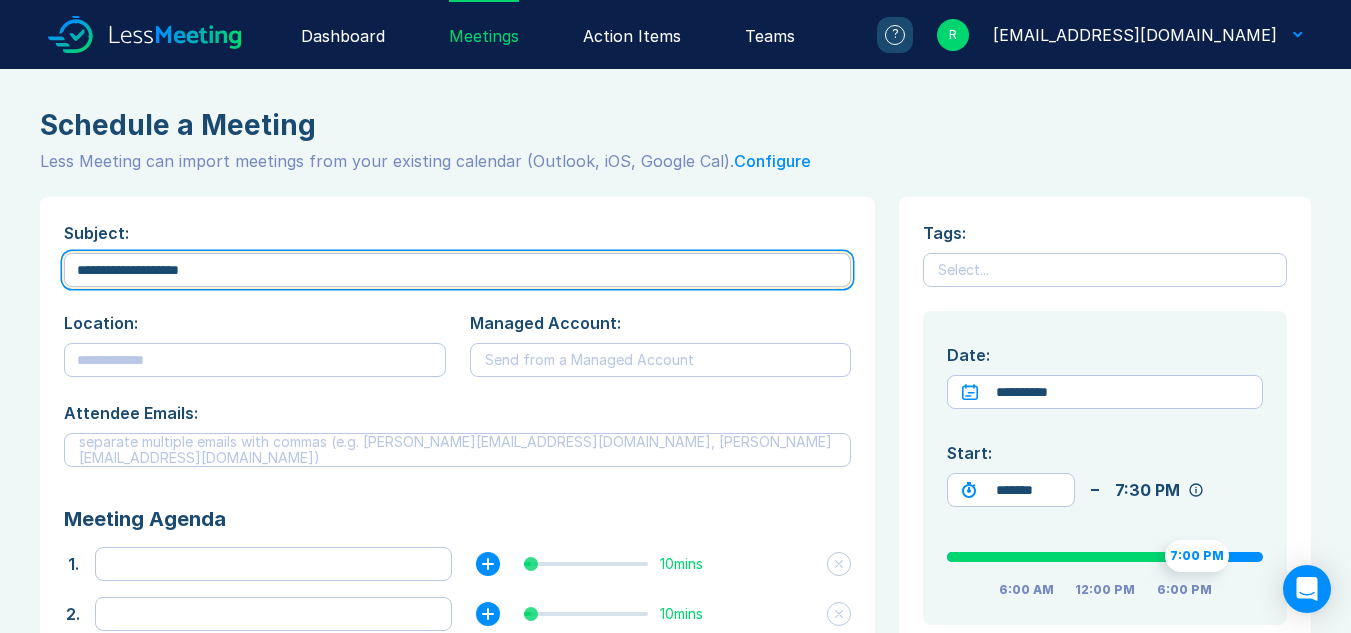 type on "*" 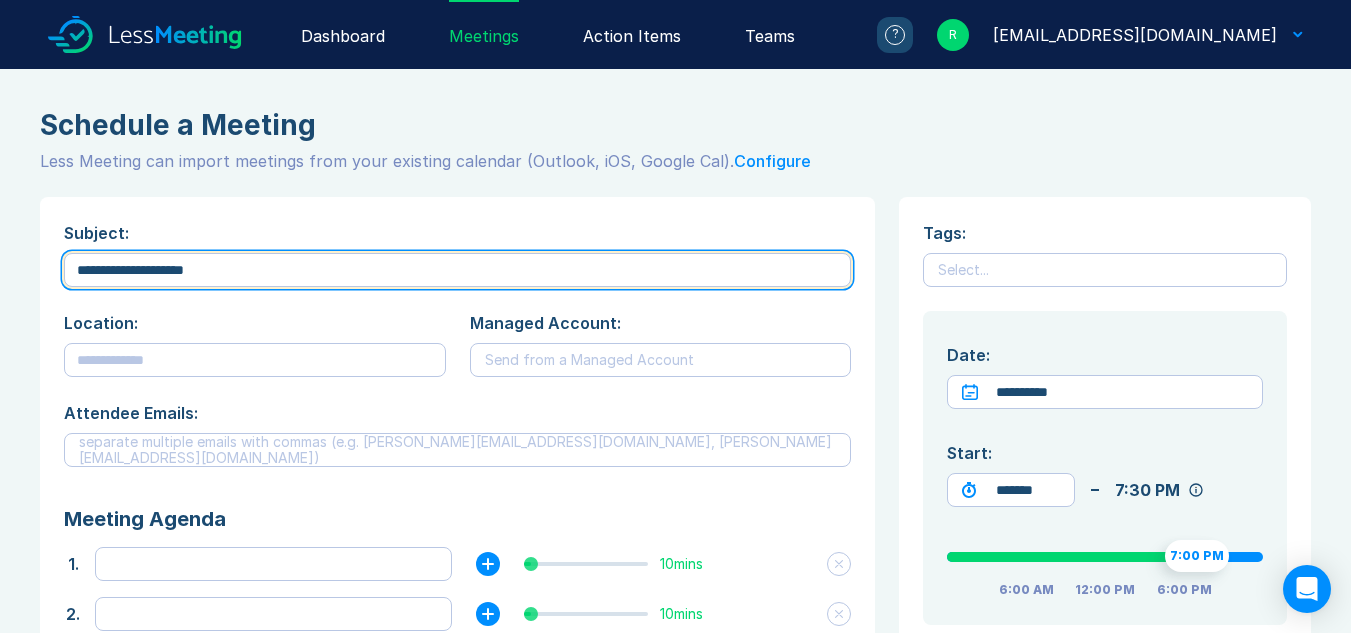type on "*" 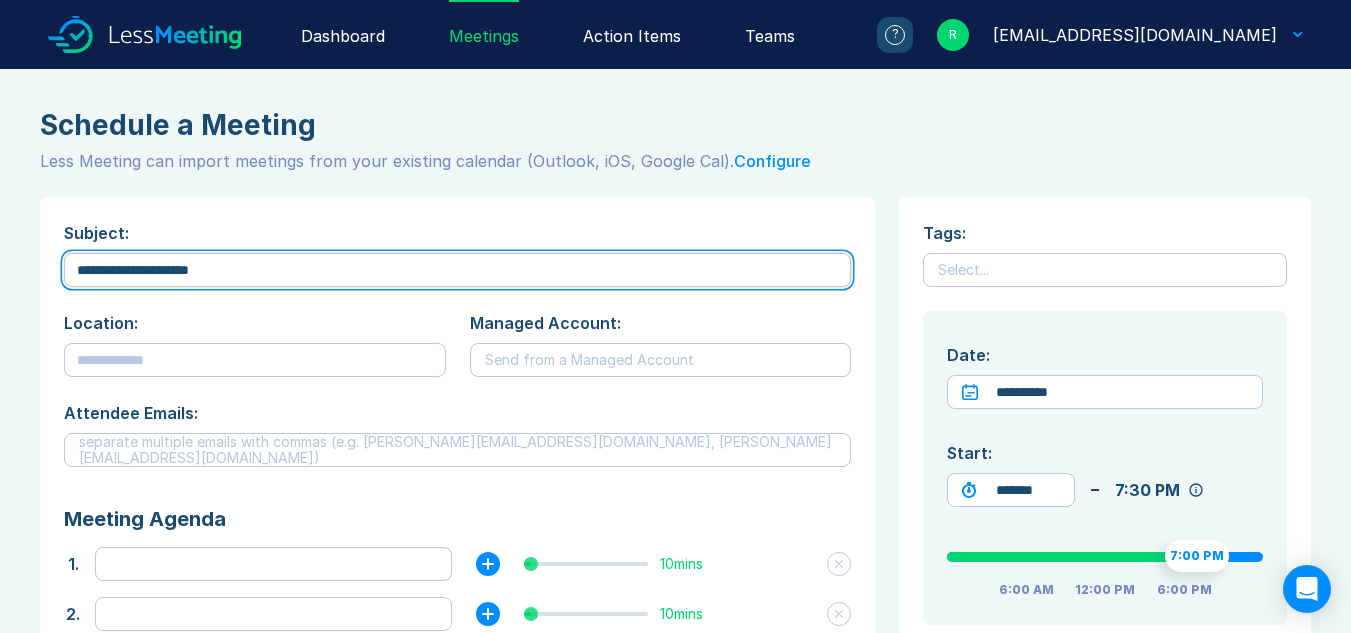type on "*" 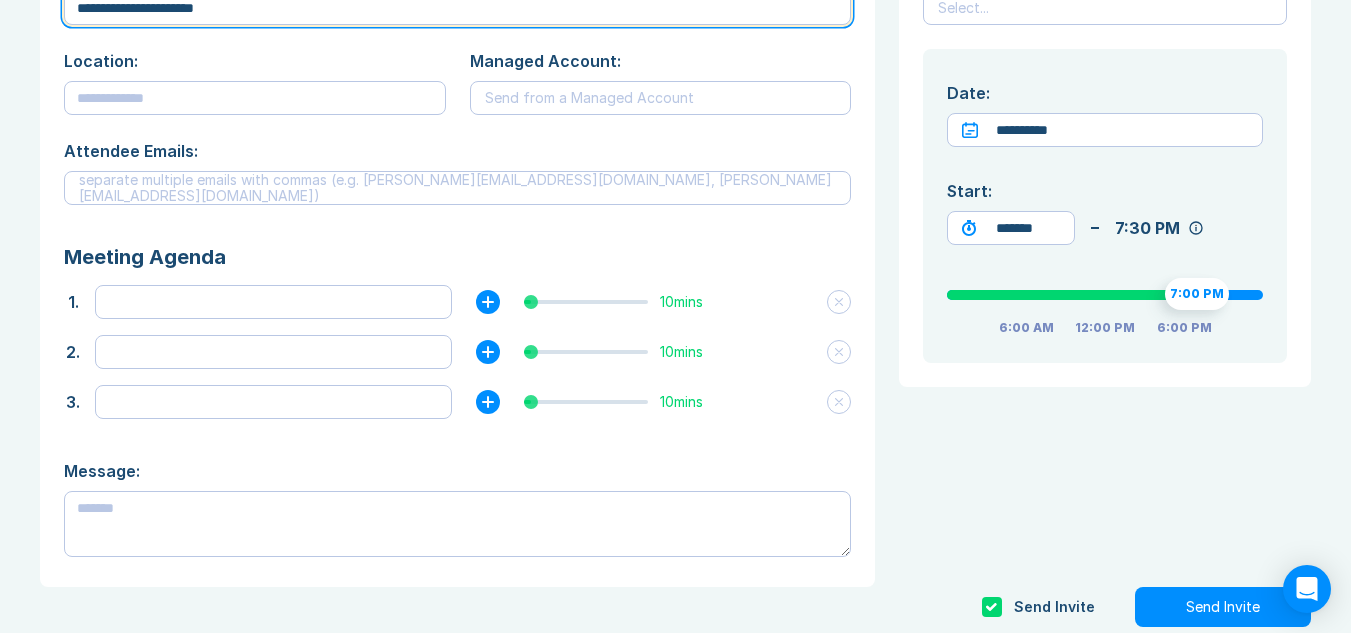 scroll, scrollTop: 296, scrollLeft: 0, axis: vertical 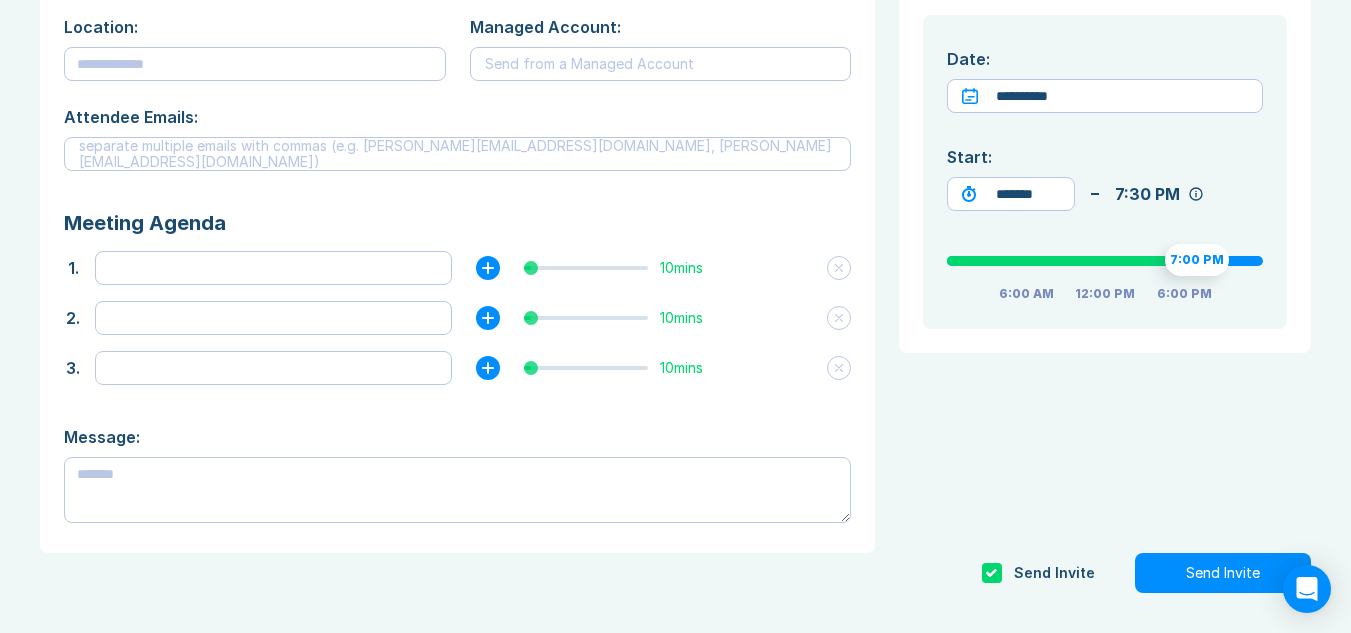 type on "**********" 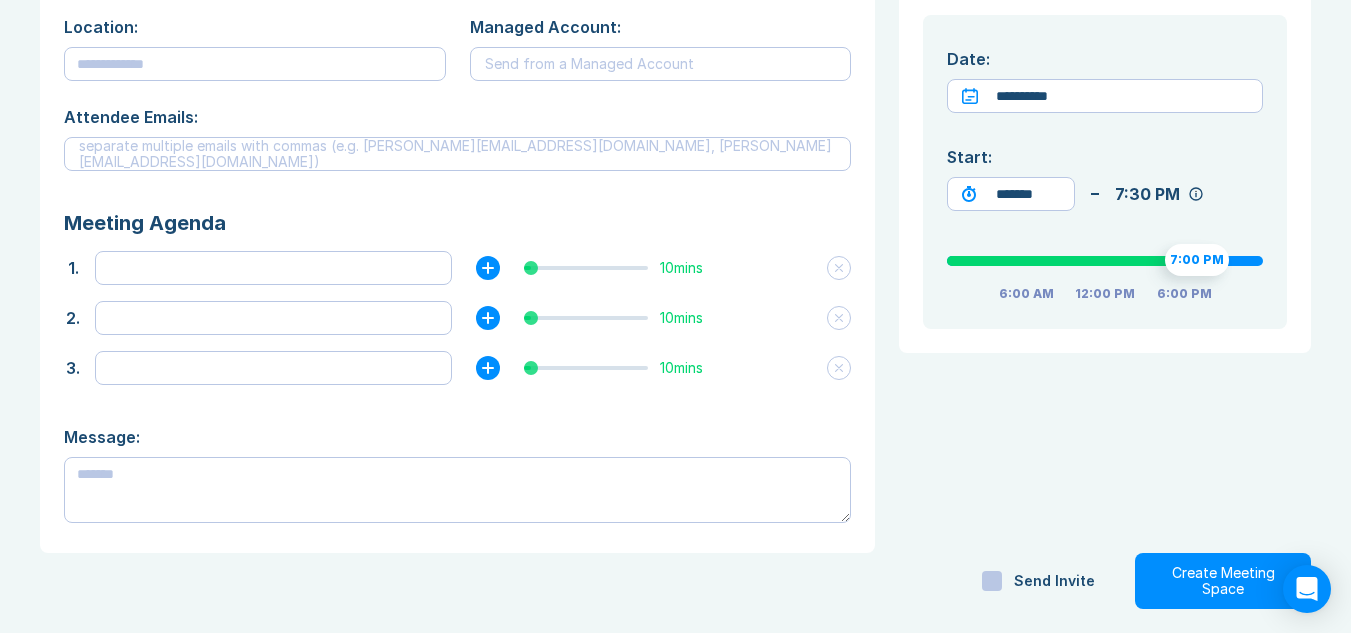 click on "Create Meeting Space" at bounding box center [1223, 581] 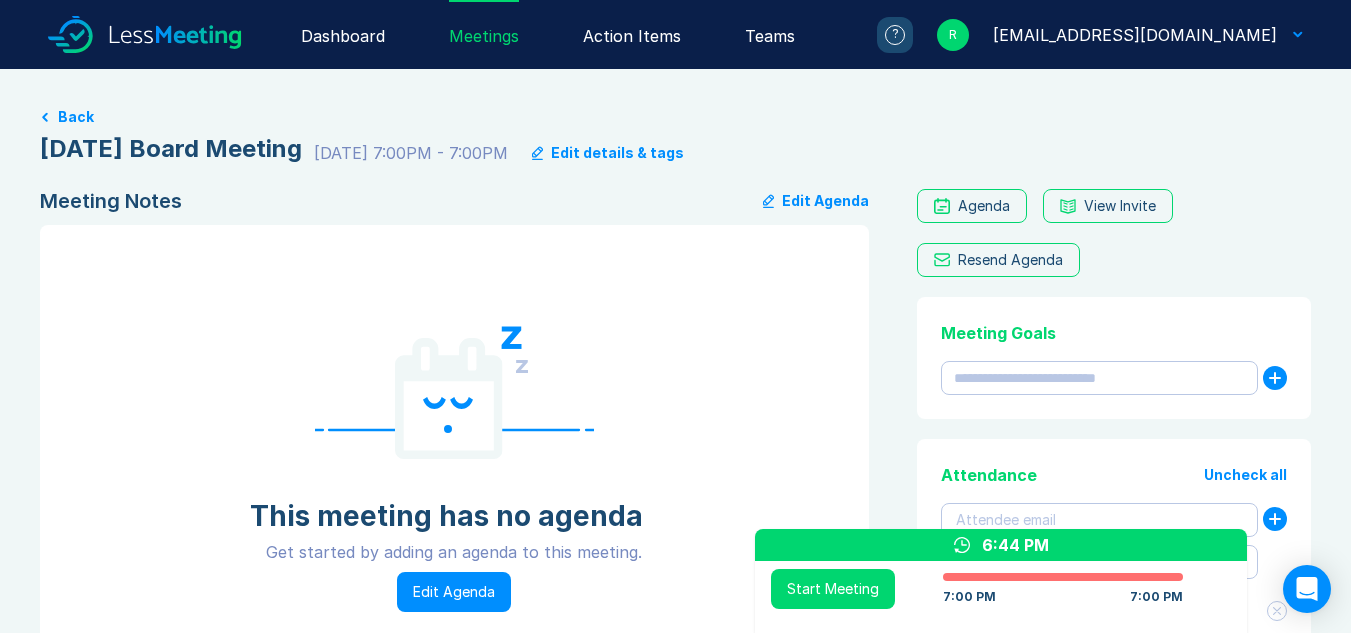 scroll, scrollTop: 100, scrollLeft: 0, axis: vertical 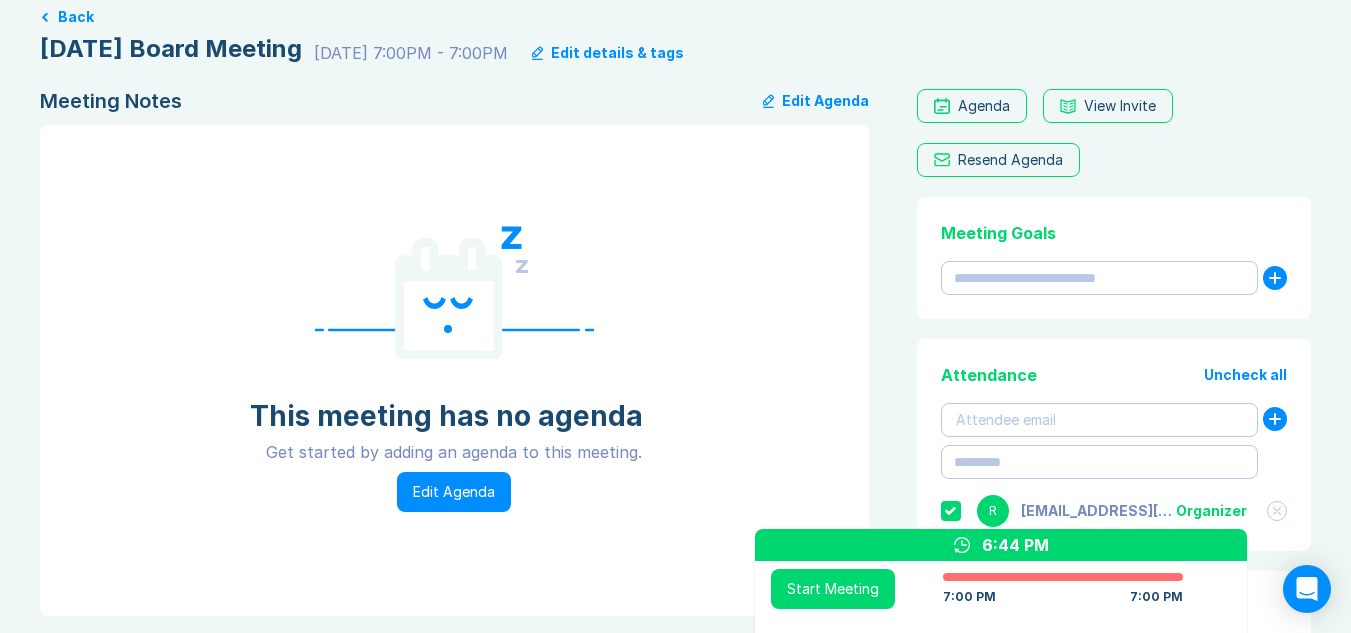 click on "Edit Agenda" at bounding box center (454, 492) 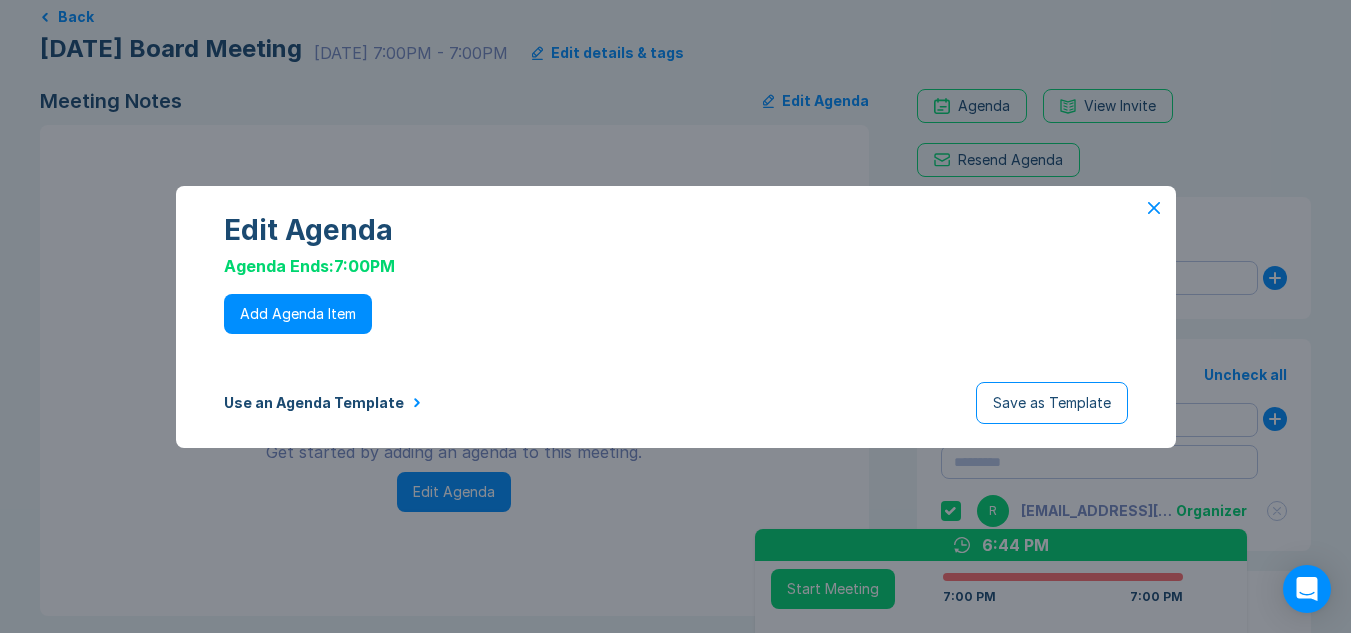 click on "Add Agenda Item" at bounding box center [298, 314] 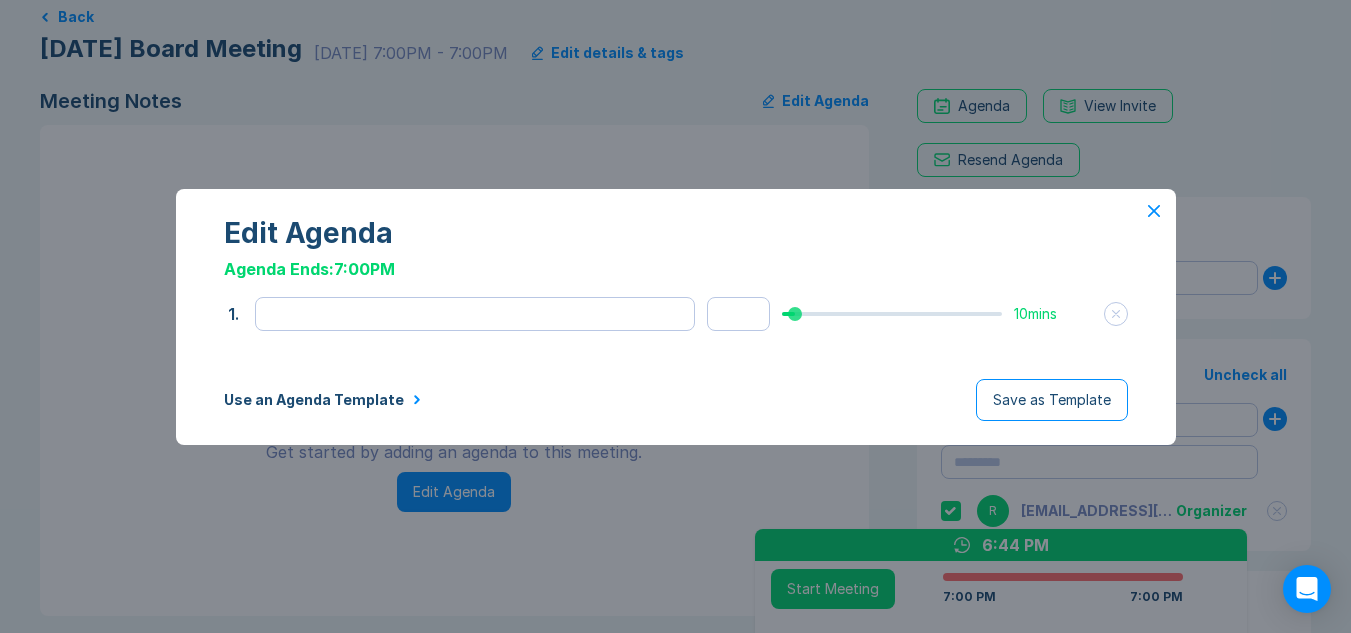 click on "Use an Agenda Template" at bounding box center [323, 400] 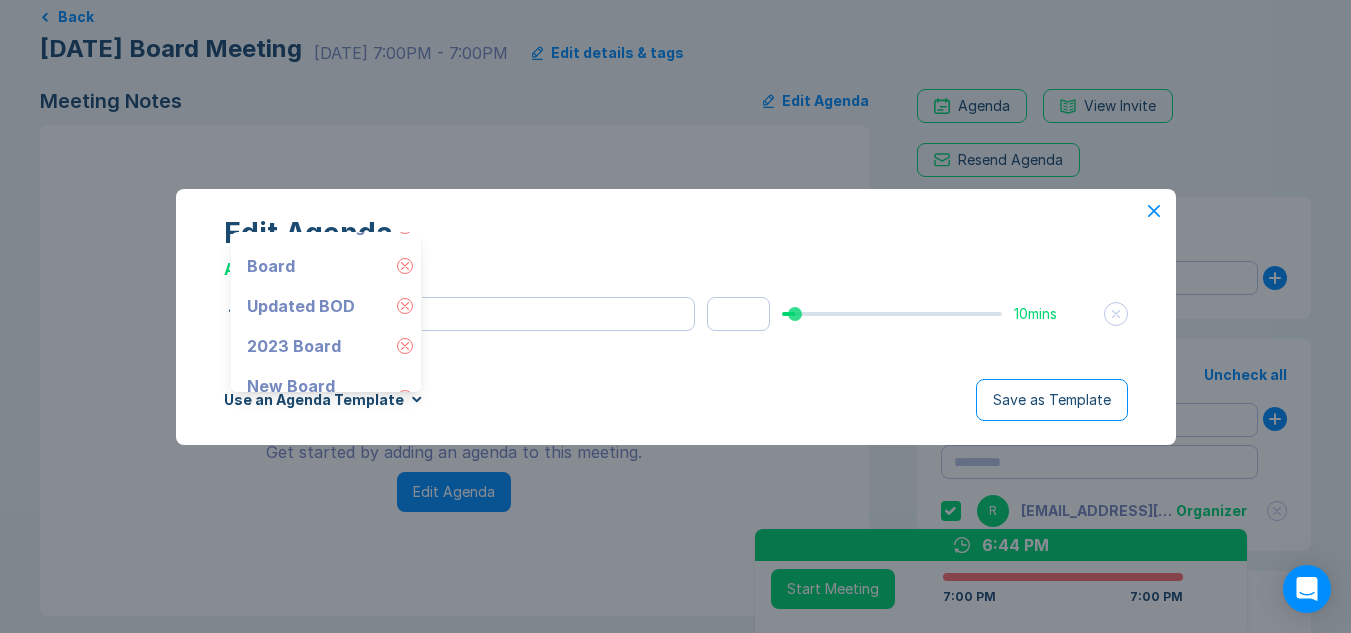 scroll, scrollTop: 364, scrollLeft: 0, axis: vertical 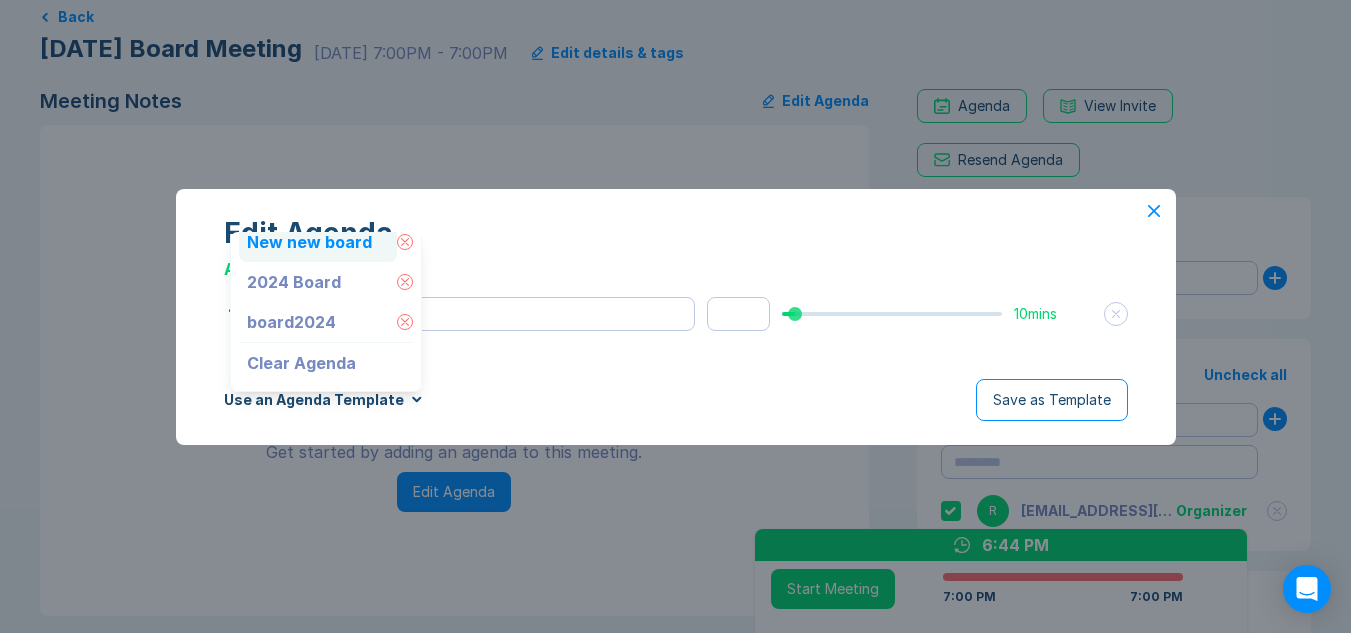 click on "New new board" at bounding box center [318, 242] 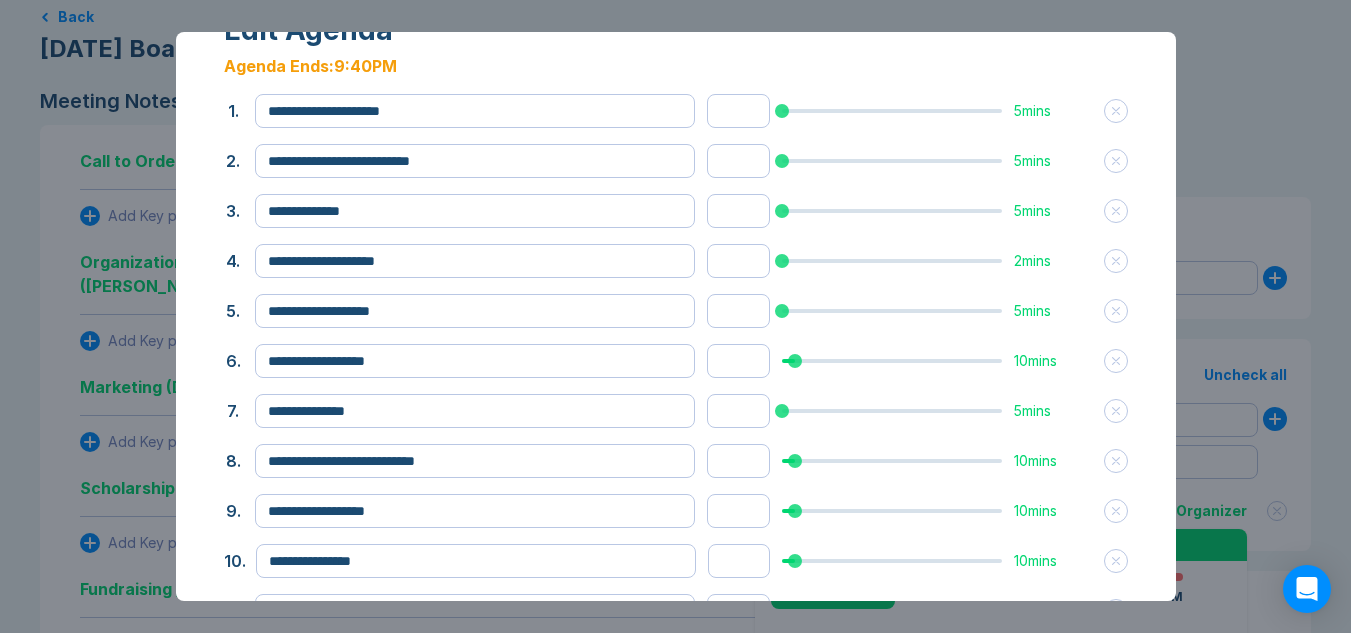 scroll, scrollTop: 0, scrollLeft: 0, axis: both 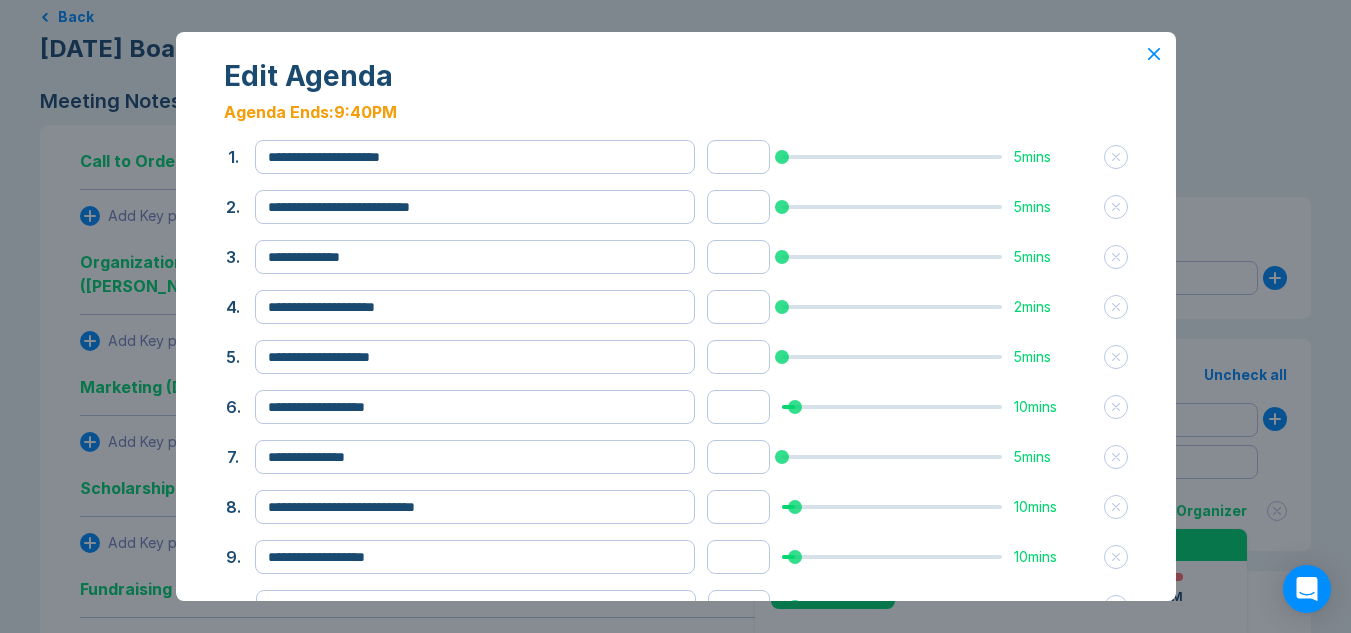 drag, startPoint x: 232, startPoint y: 210, endPoint x: 695, endPoint y: 217, distance: 463.05292 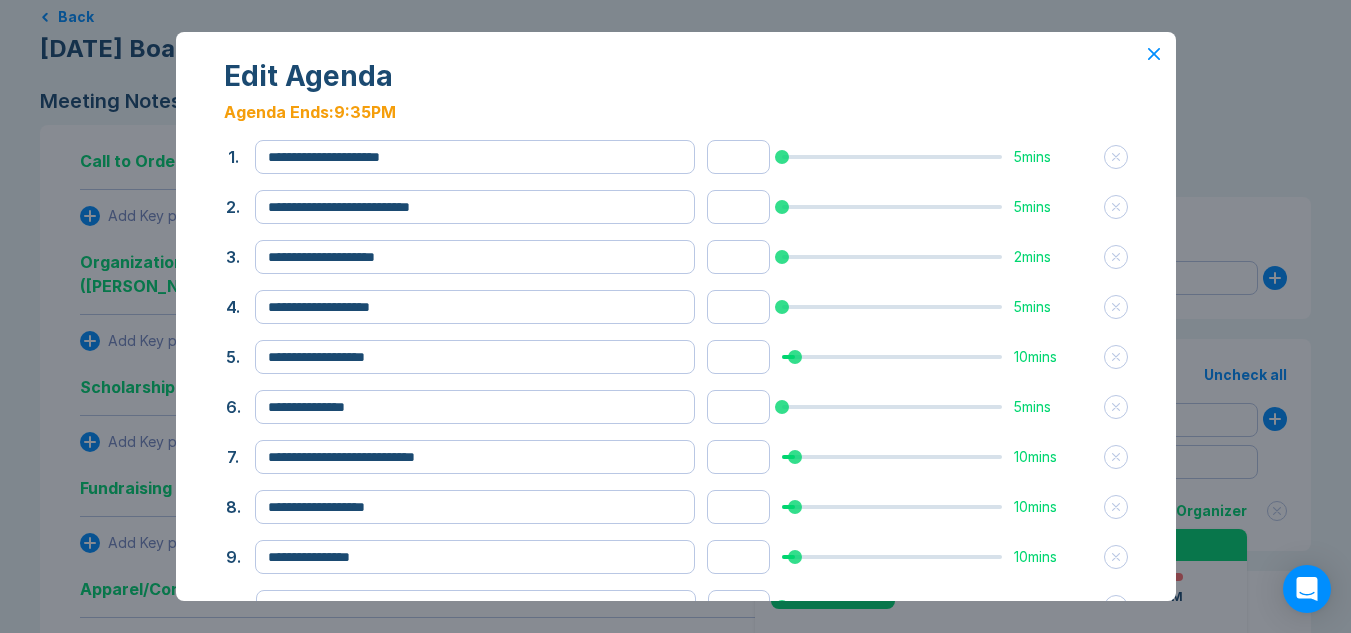 click 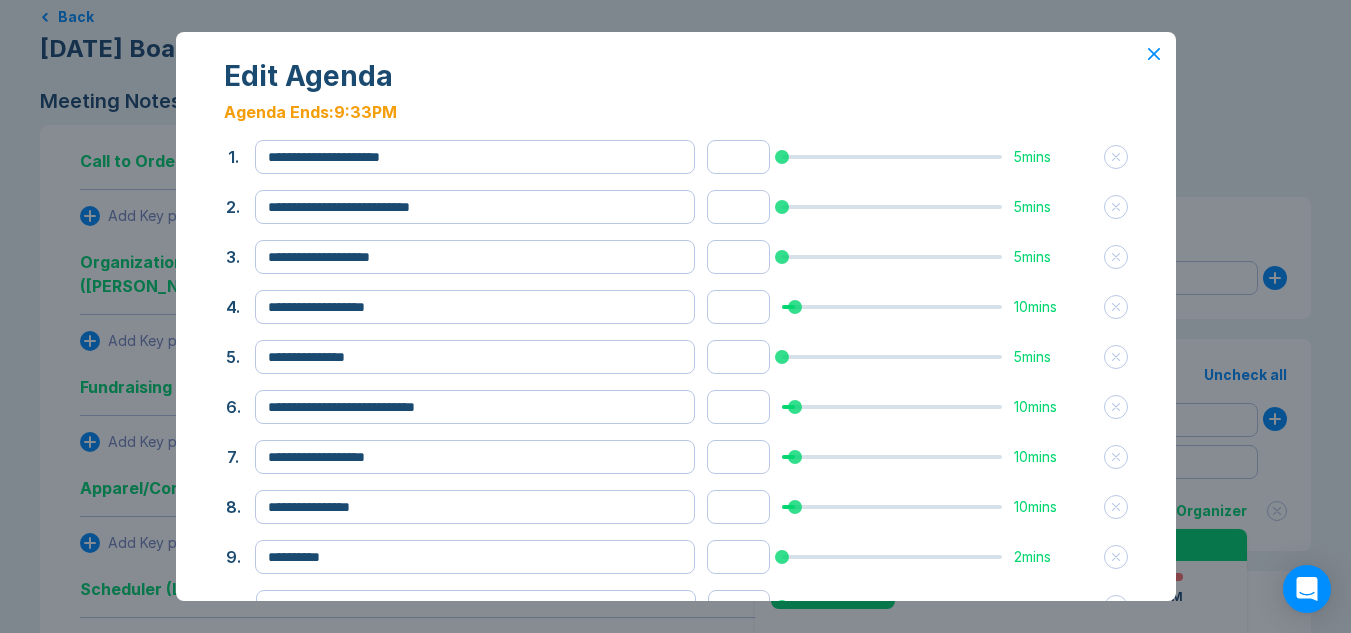 click 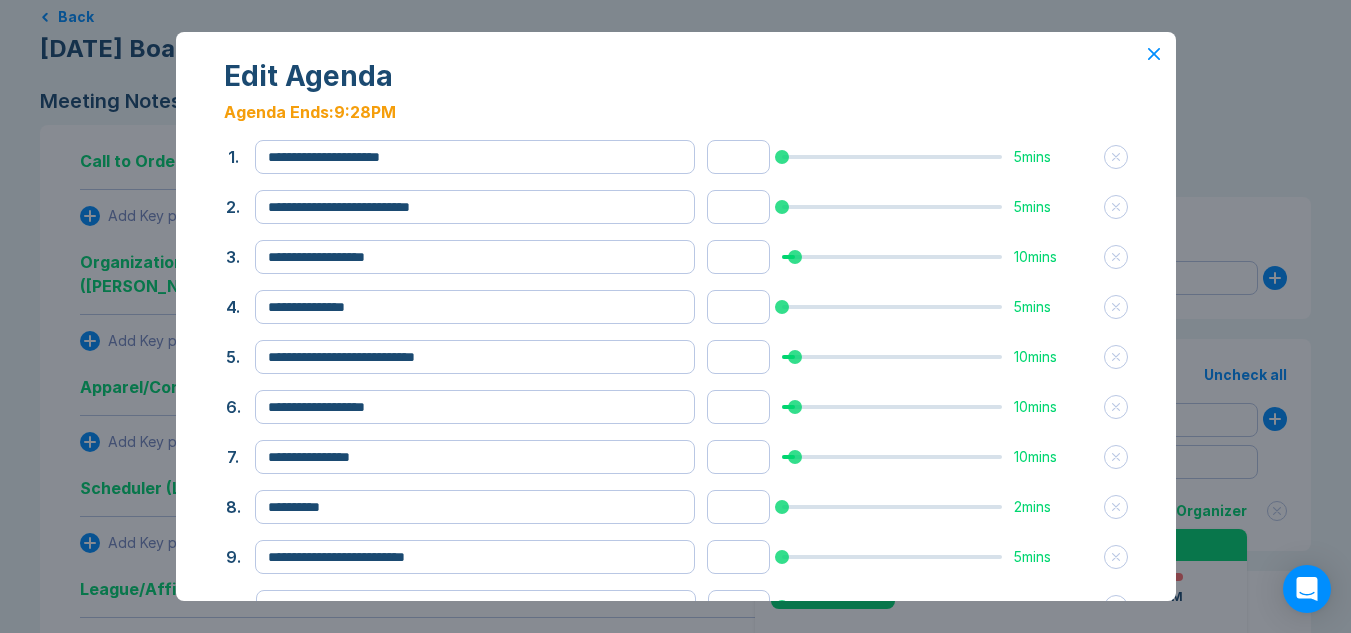 click 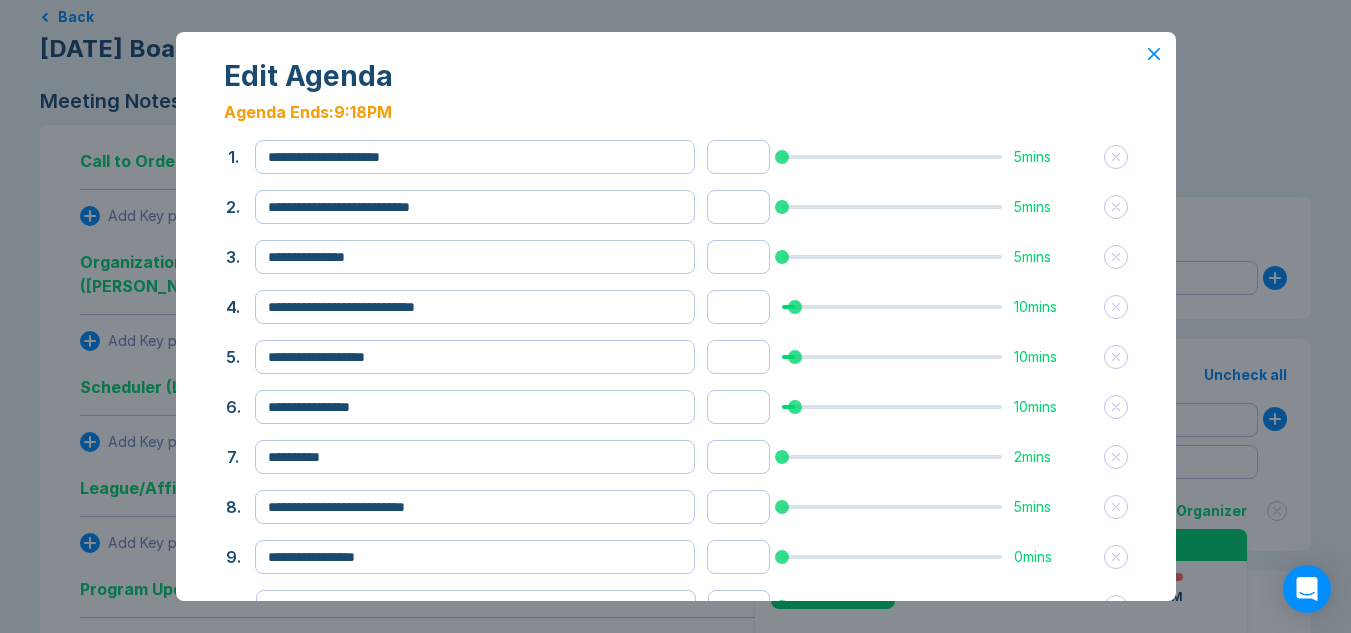 click 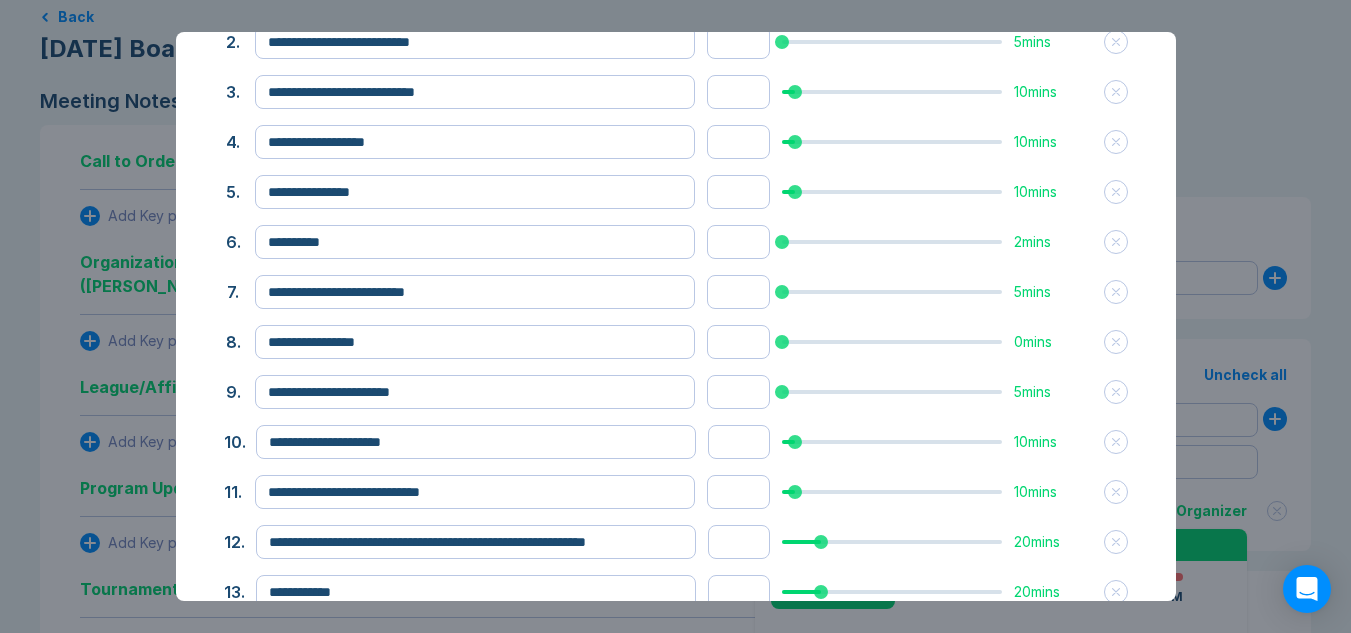 scroll, scrollTop: 200, scrollLeft: 0, axis: vertical 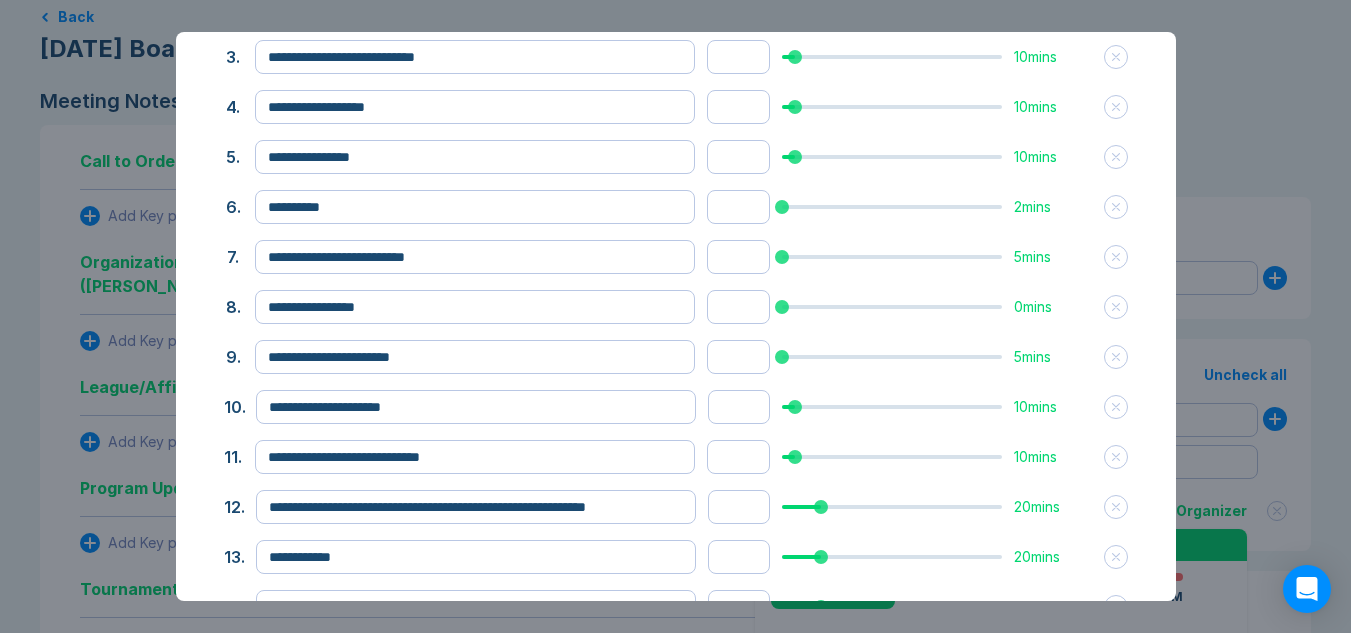 click at bounding box center [1115, 357] 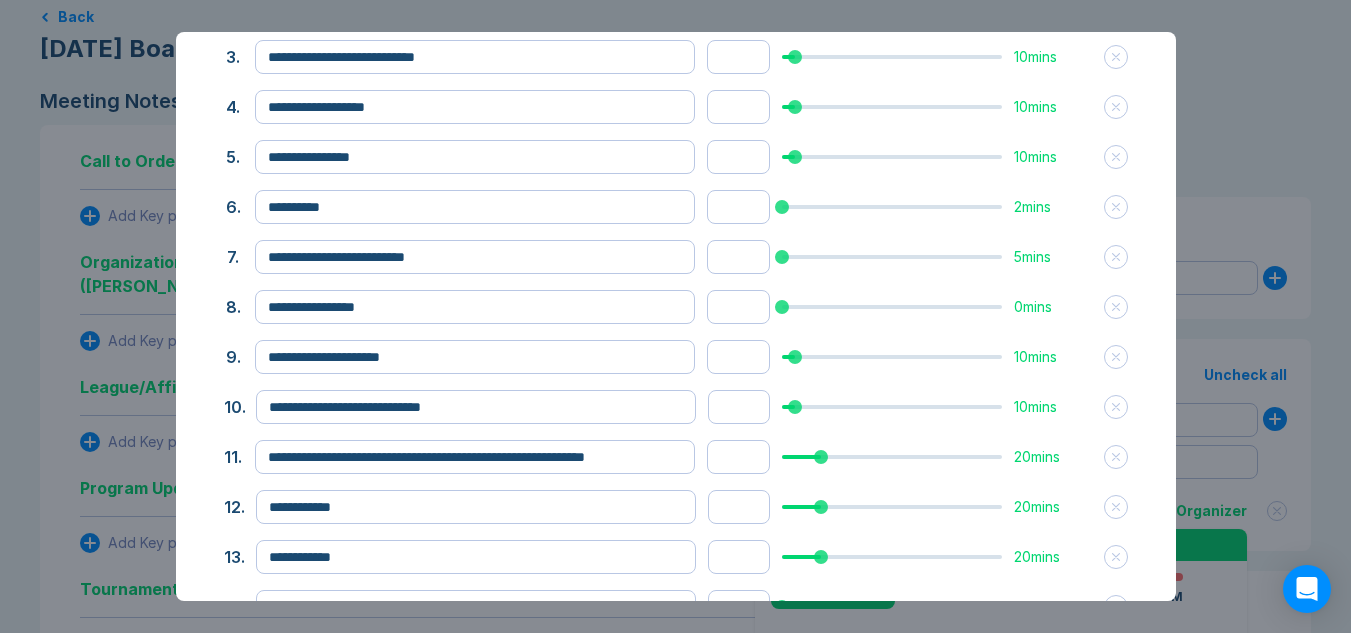 click at bounding box center [1115, 357] 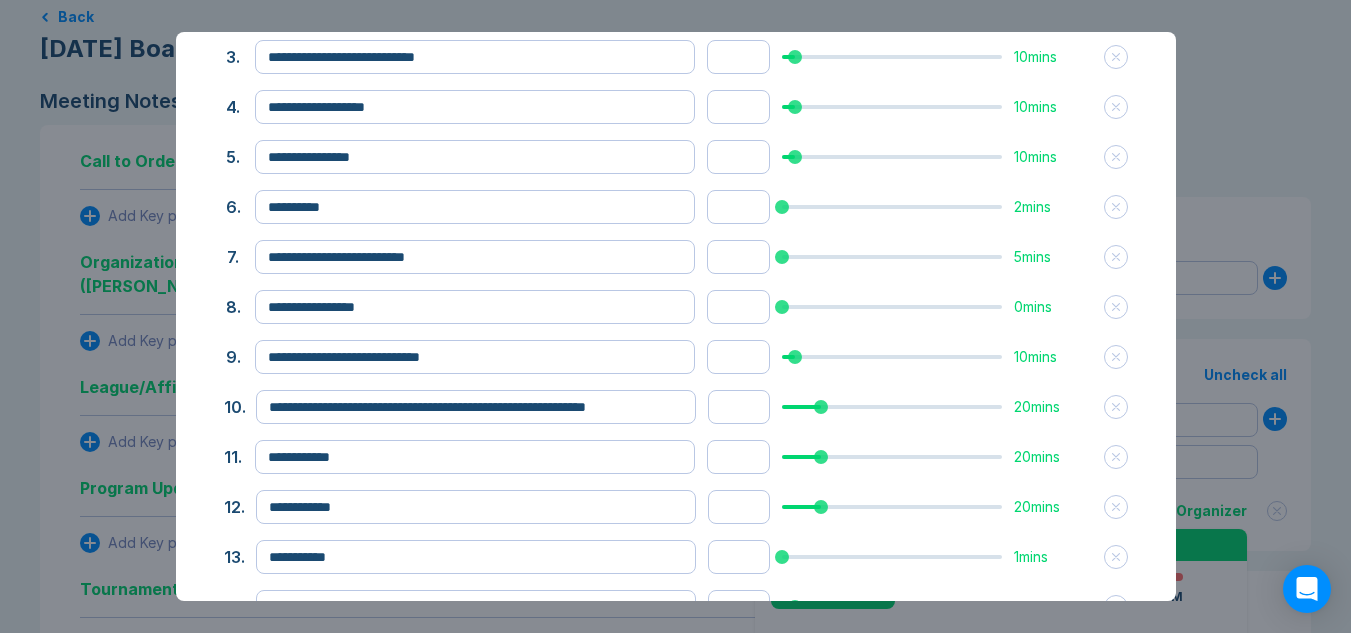click at bounding box center (1115, 357) 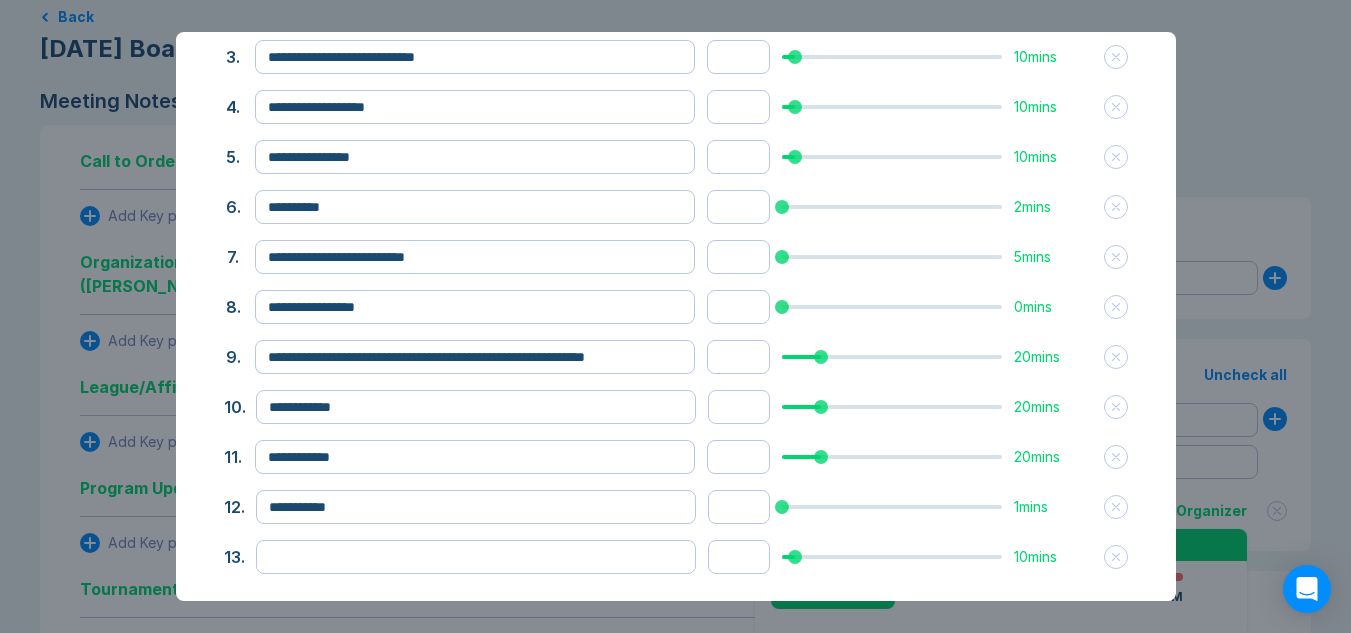 click at bounding box center (1115, 357) 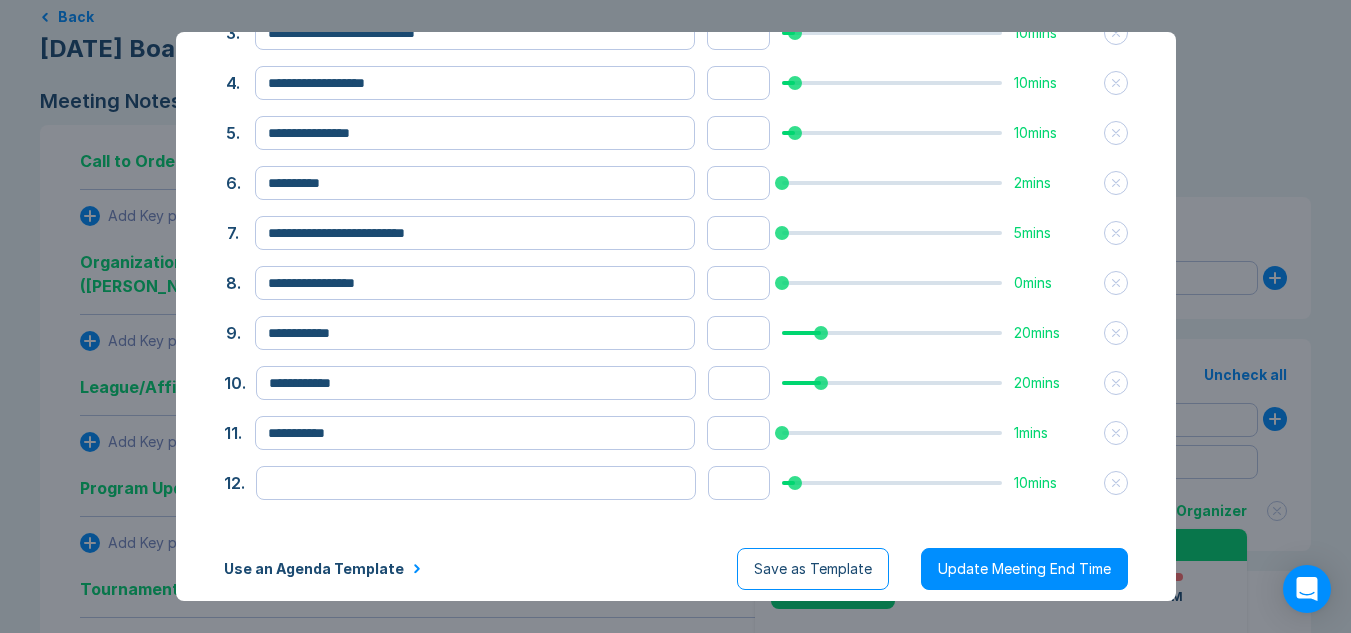 scroll, scrollTop: 236, scrollLeft: 0, axis: vertical 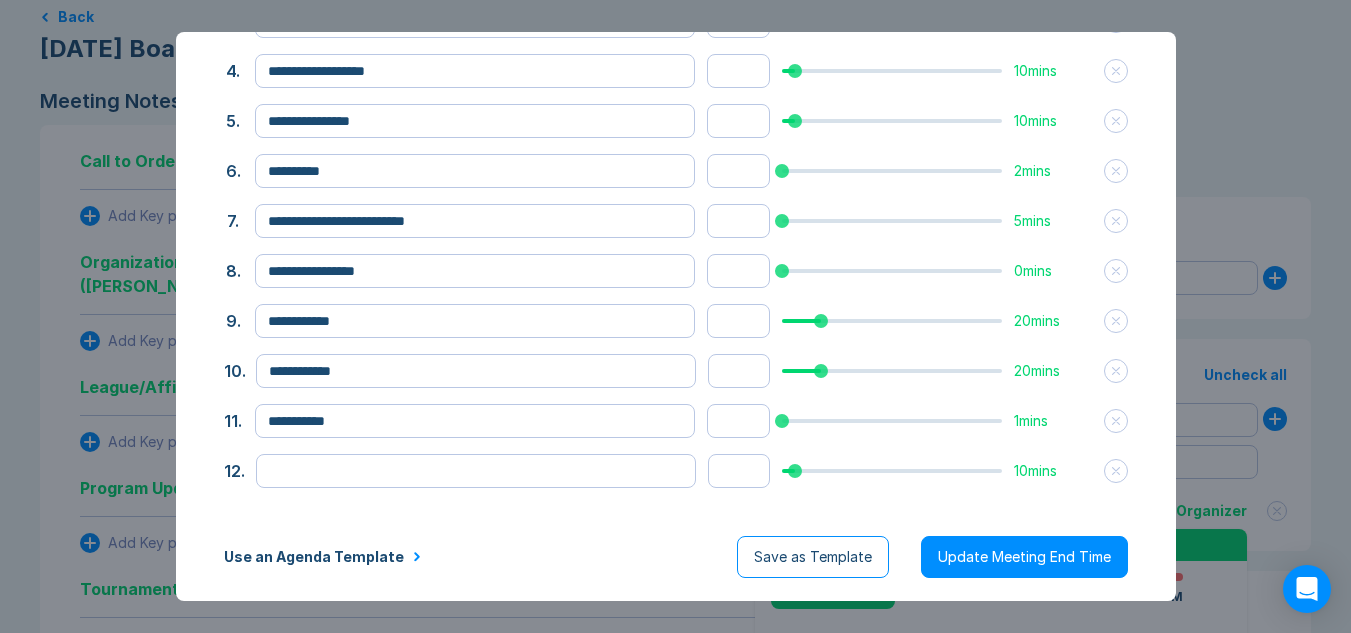click on "Save as Template" at bounding box center (813, 557) 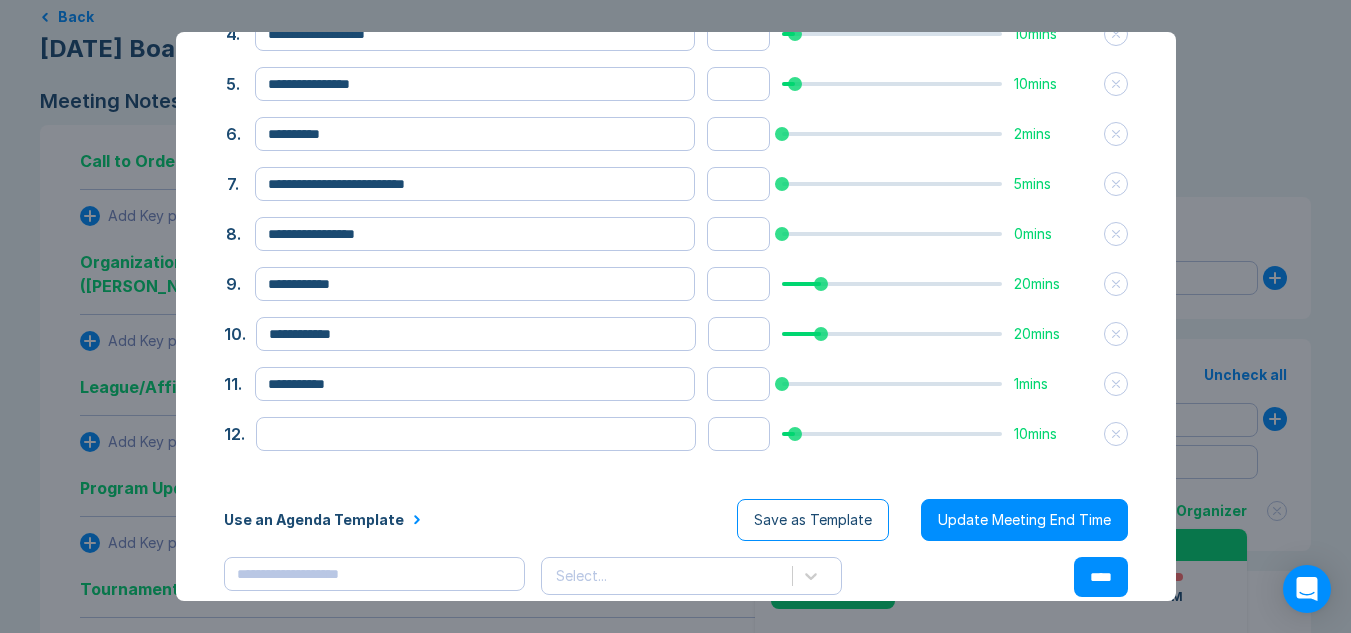 scroll, scrollTop: 292, scrollLeft: 0, axis: vertical 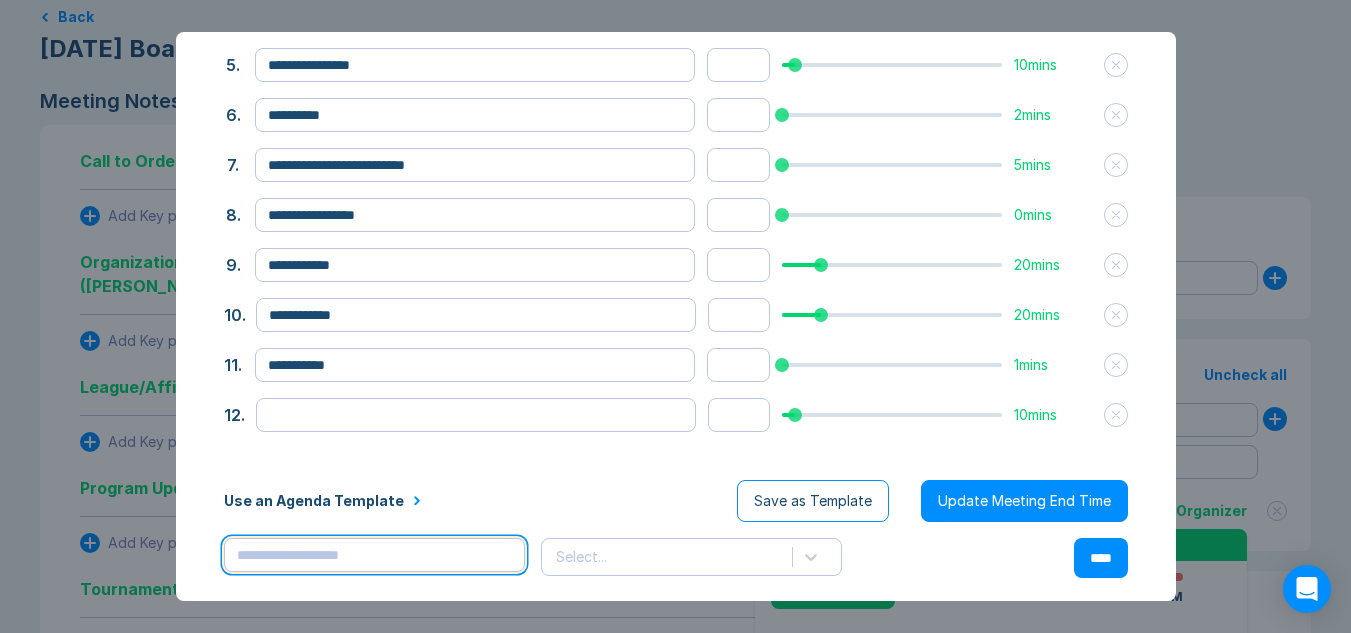 click at bounding box center (374, 555) 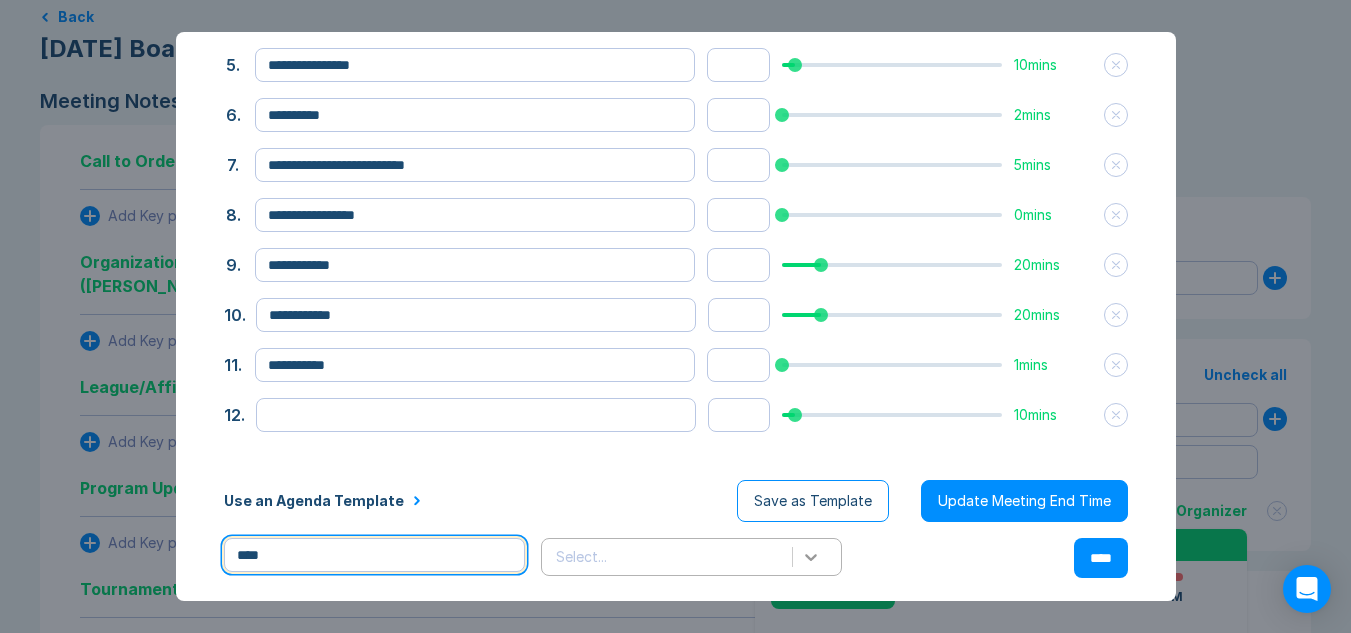 type on "****" 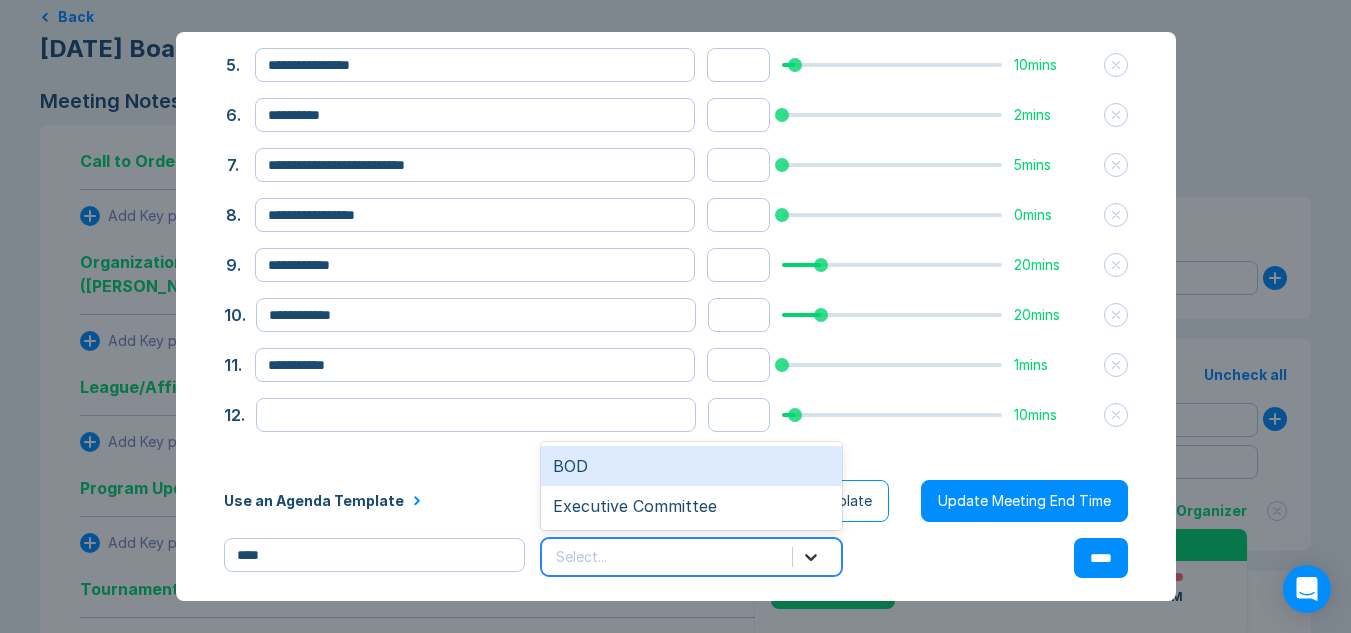 click 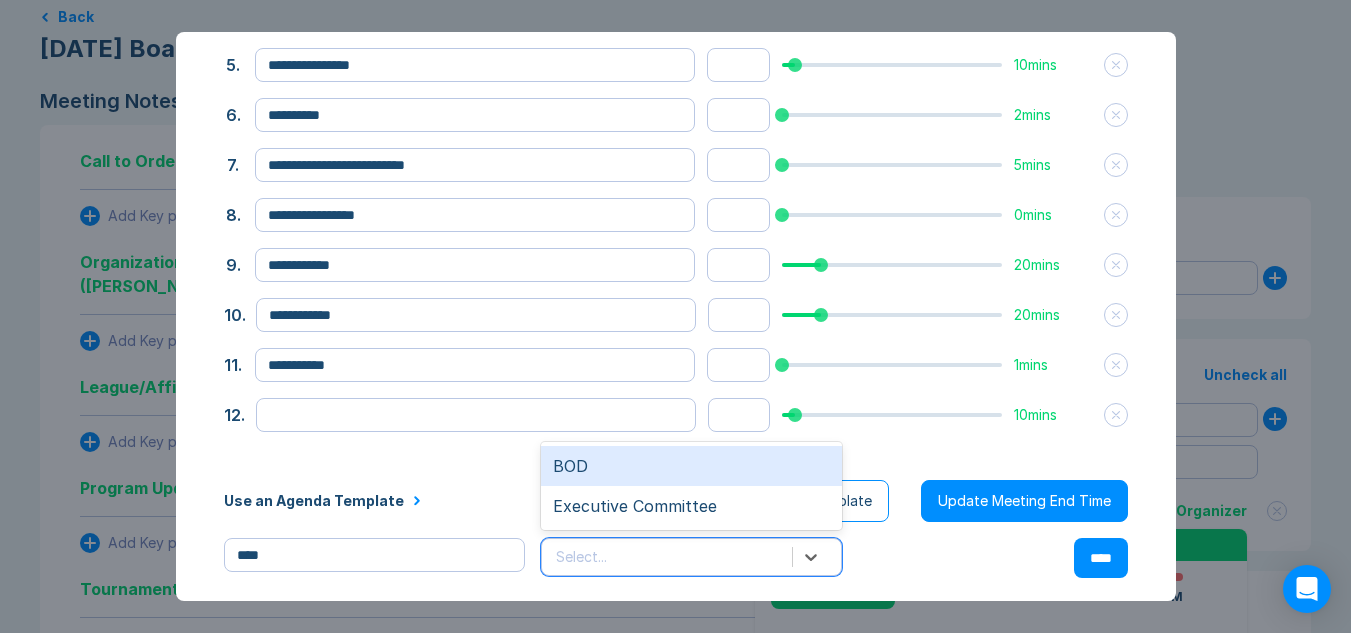 click on "BOD" at bounding box center [691, 466] 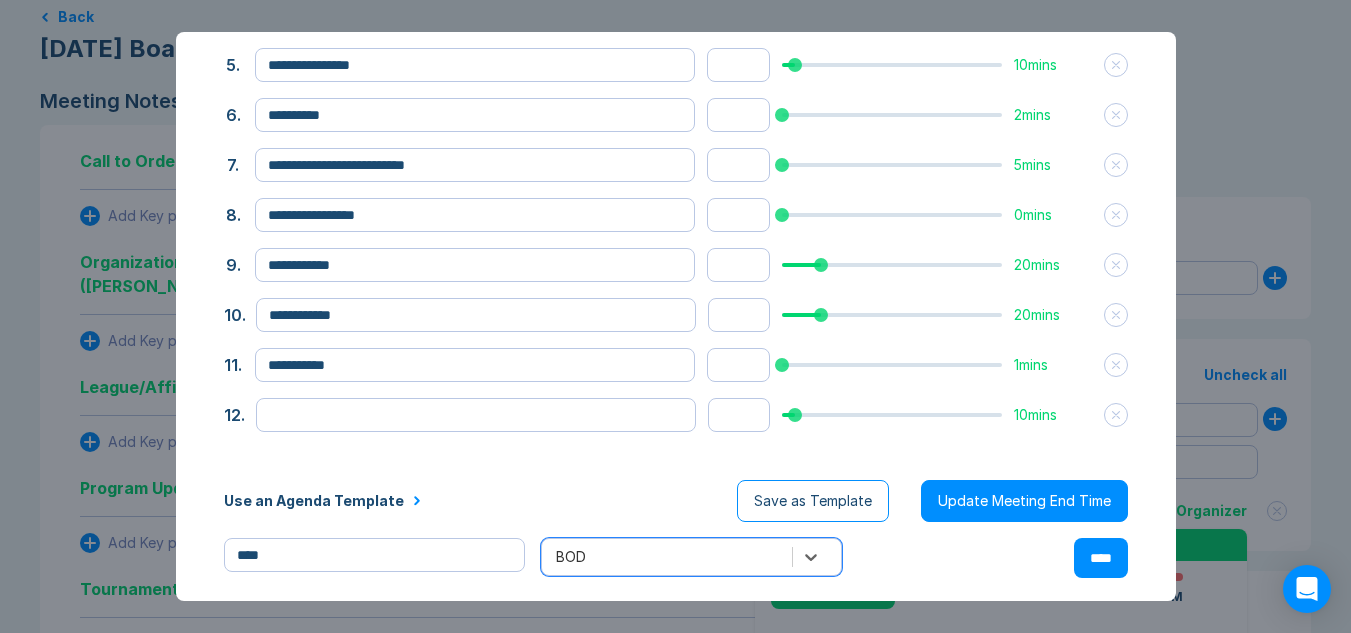 click on "****" at bounding box center [1101, 558] 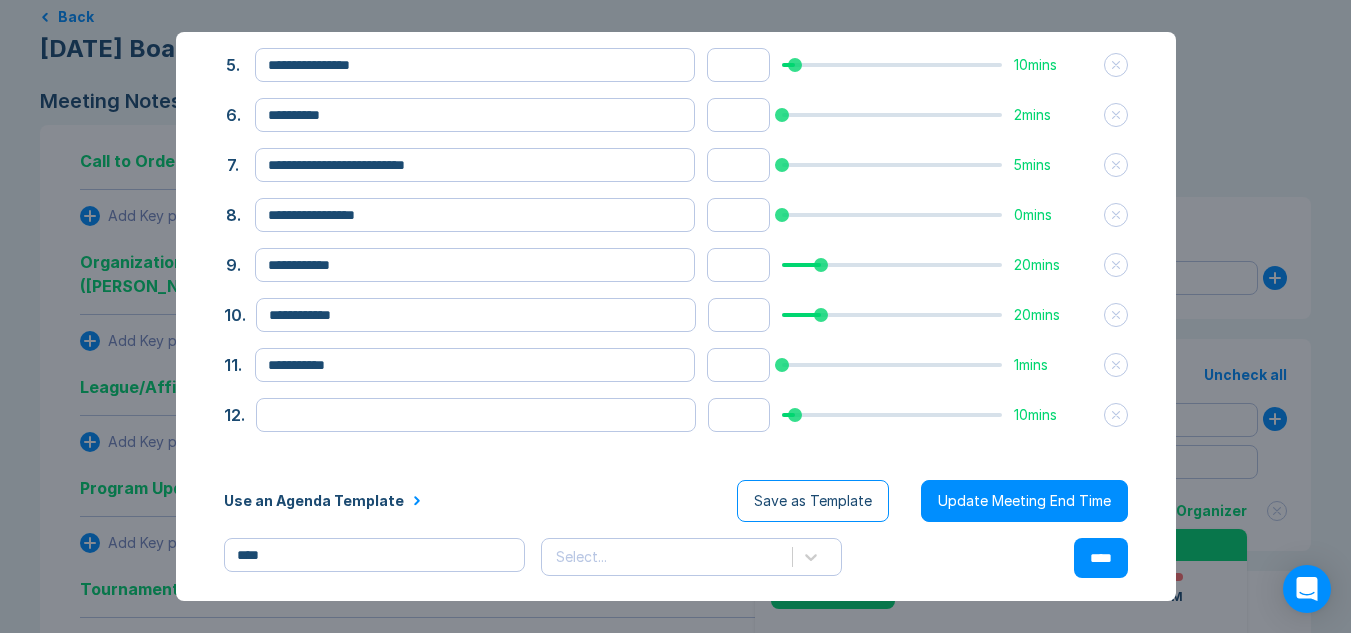 click on "****" at bounding box center [1101, 558] 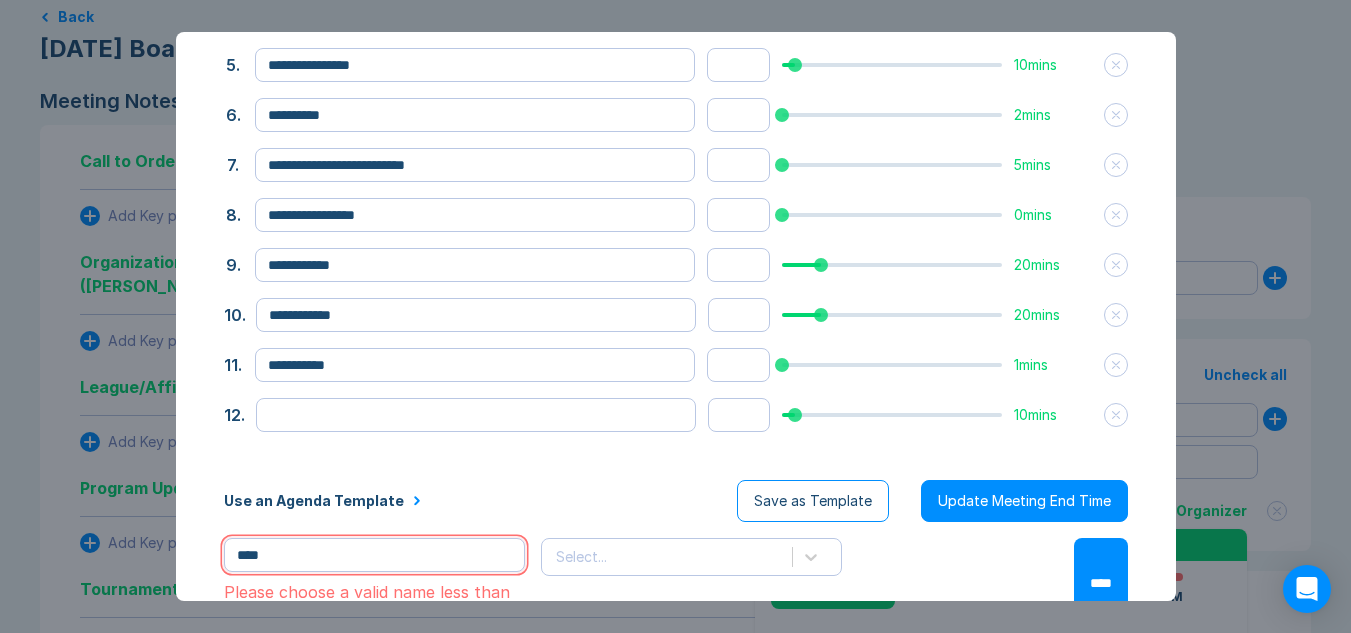 click on "**********" at bounding box center (675, 316) 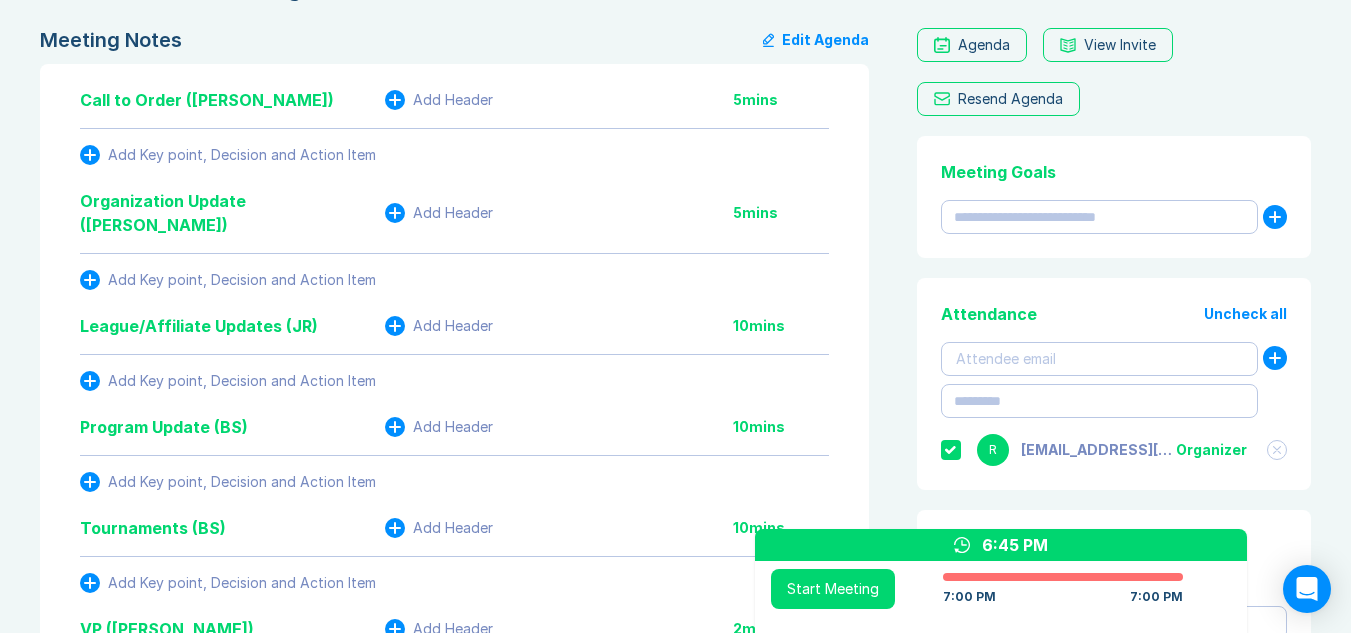 scroll, scrollTop: 0, scrollLeft: 0, axis: both 